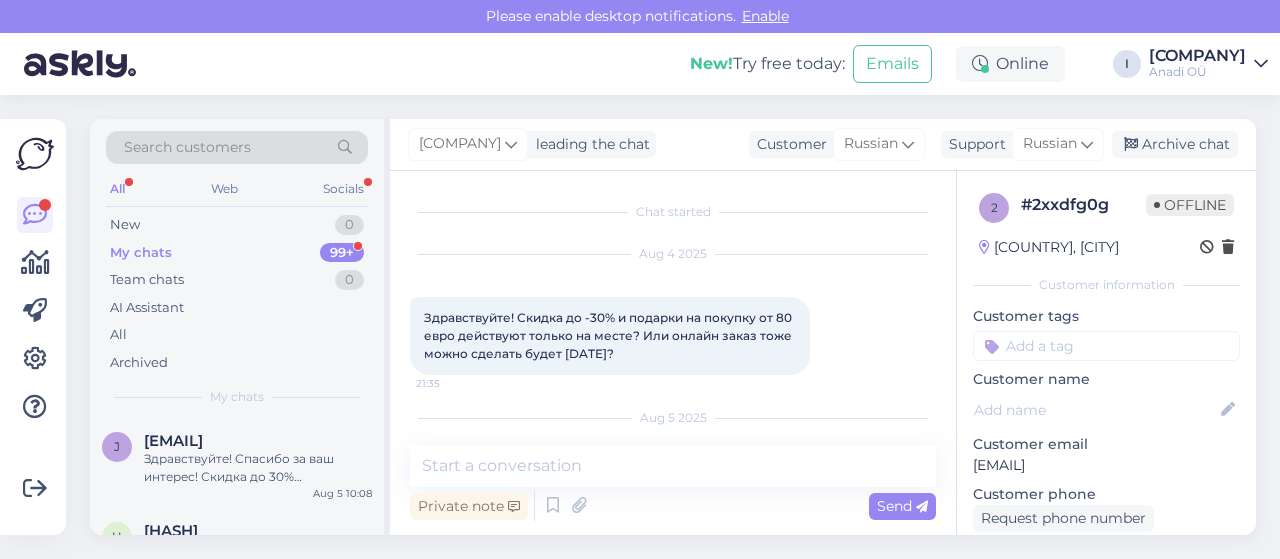 scroll, scrollTop: 0, scrollLeft: 0, axis: both 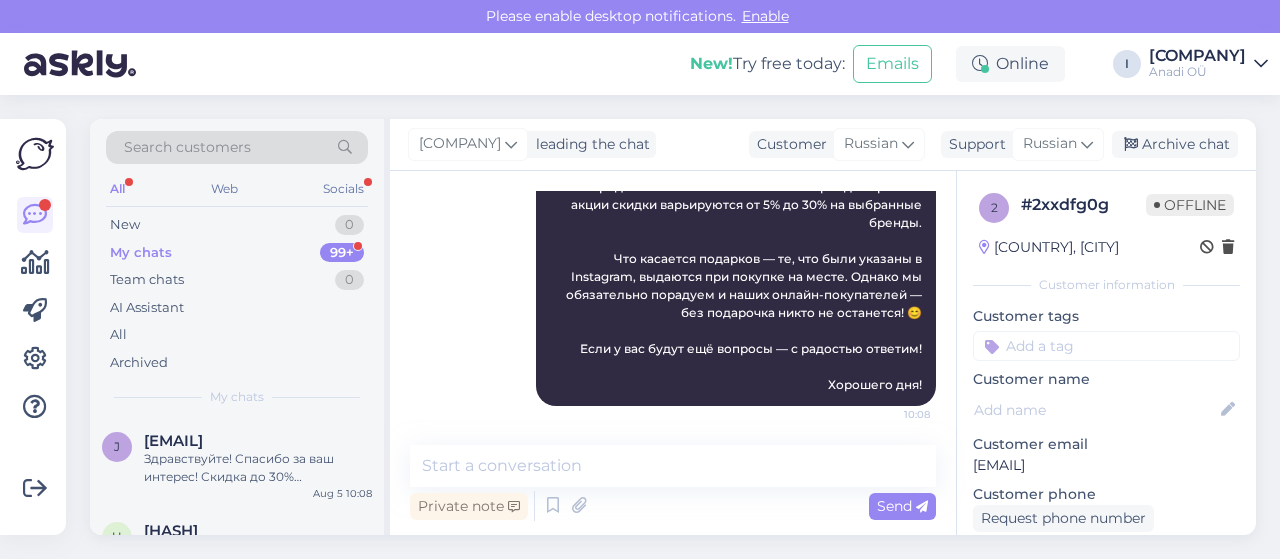click on "My chats" at bounding box center (141, 253) 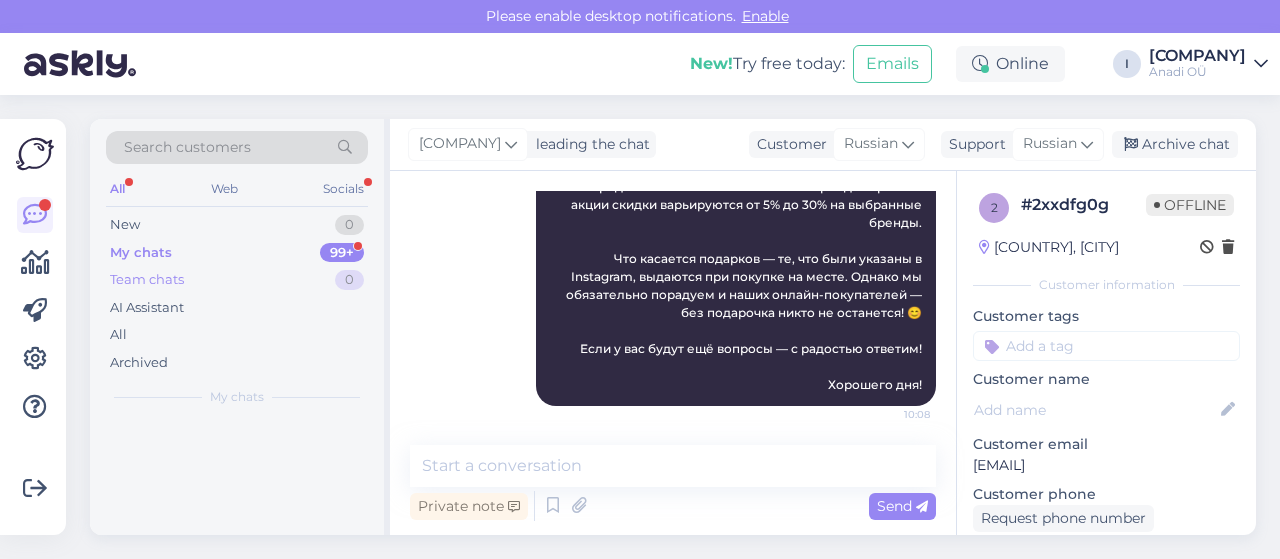 click on "Team chats" at bounding box center [147, 280] 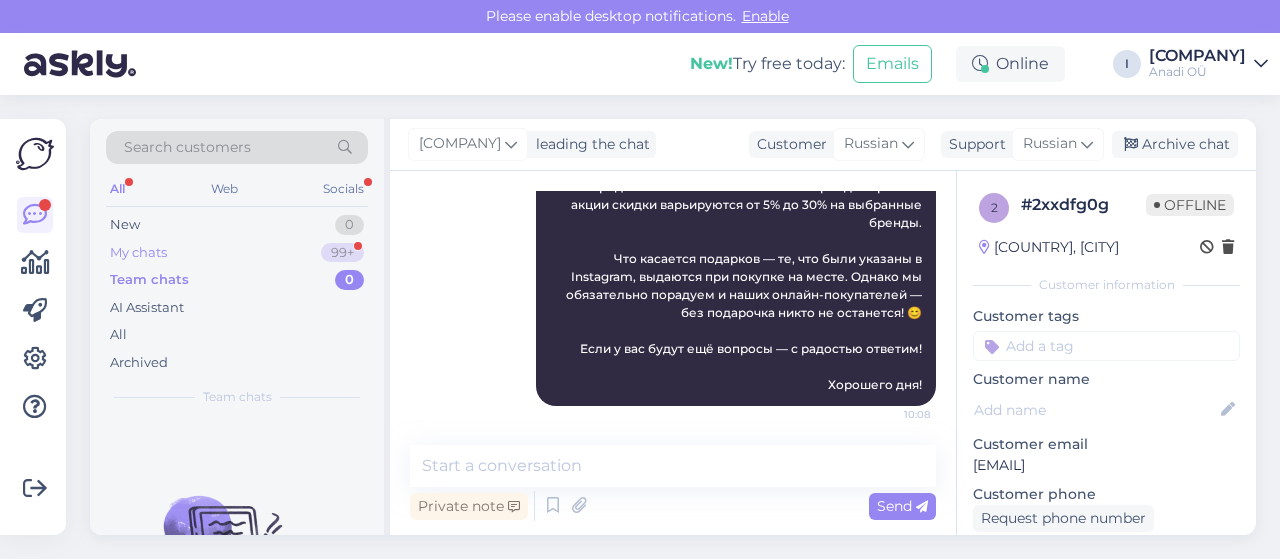 click on "My chats 99+" at bounding box center [237, 253] 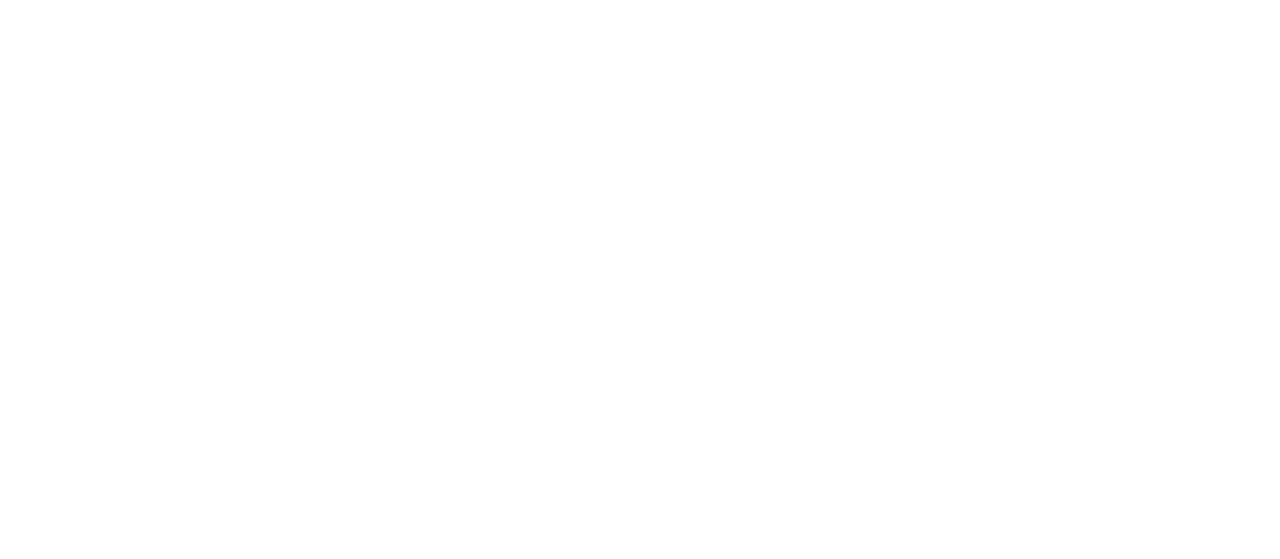 scroll, scrollTop: 0, scrollLeft: 0, axis: both 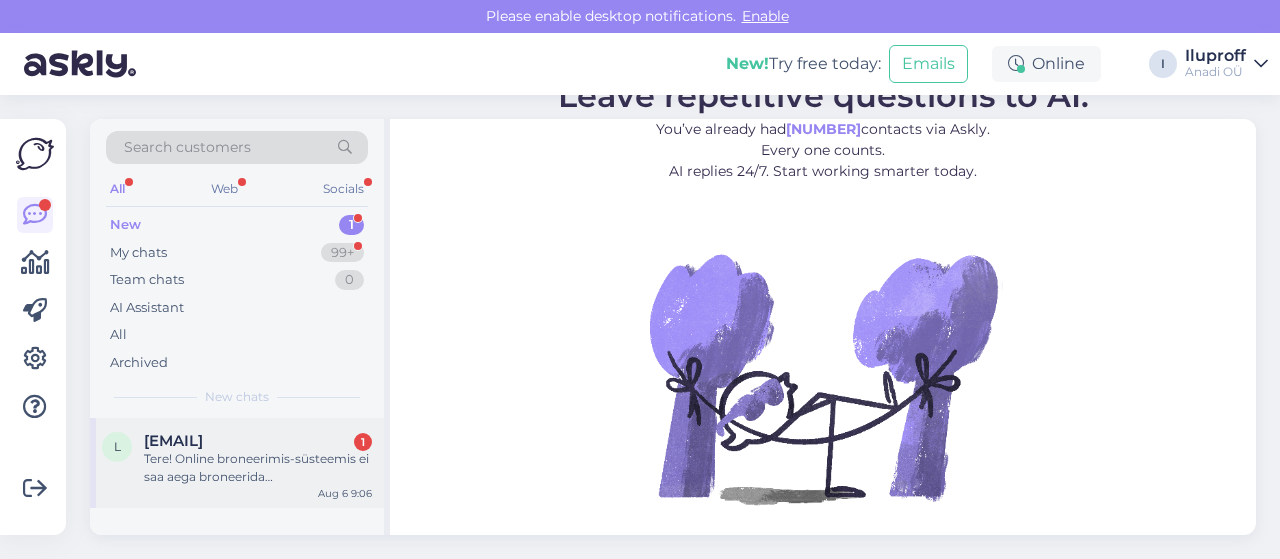 click on "Tere!
Online broneerimis-süsteemis ei saa aega broneerida laserepilatsioonile. Kas seda tuleks teha läbi e-maili/telefonikõne?" at bounding box center [258, 468] 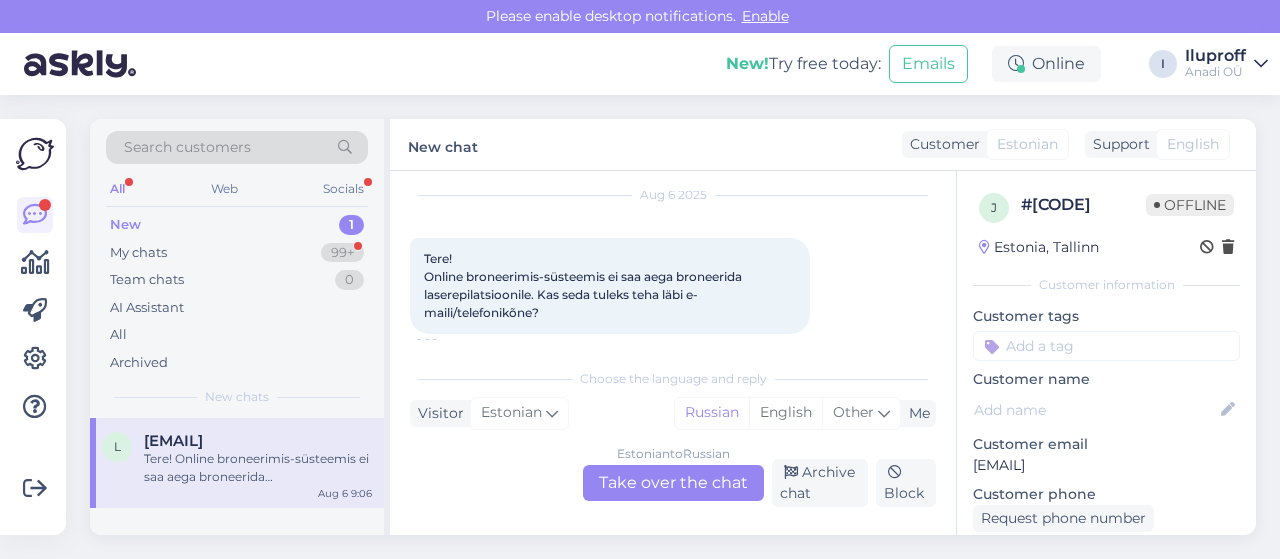 scroll, scrollTop: 74, scrollLeft: 0, axis: vertical 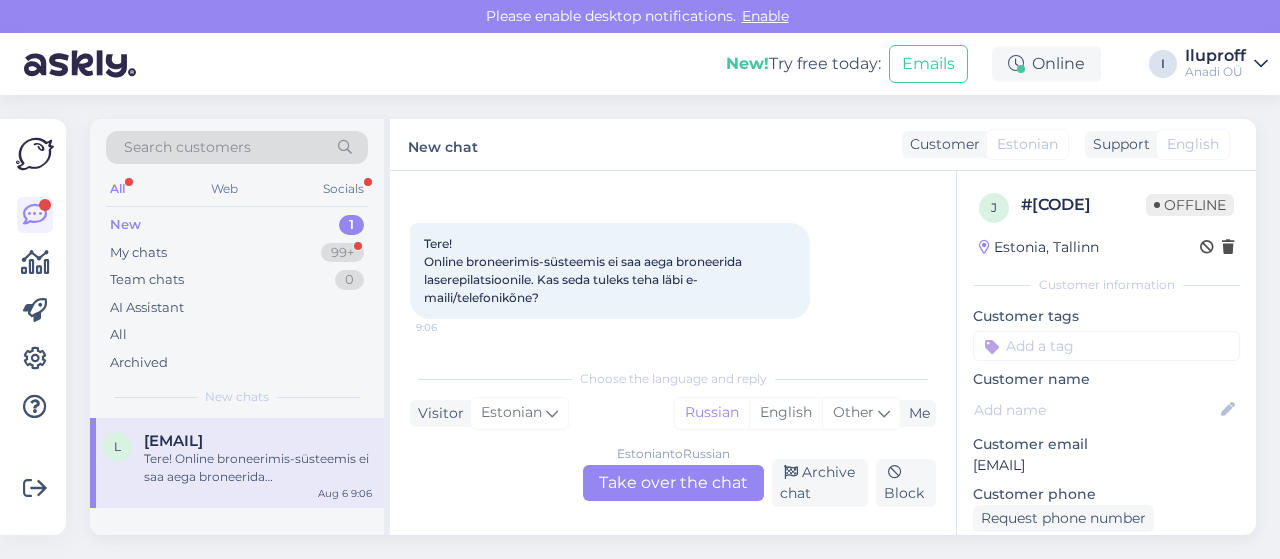 click on "Estonian  to  Russian Take over the chat" at bounding box center [673, 483] 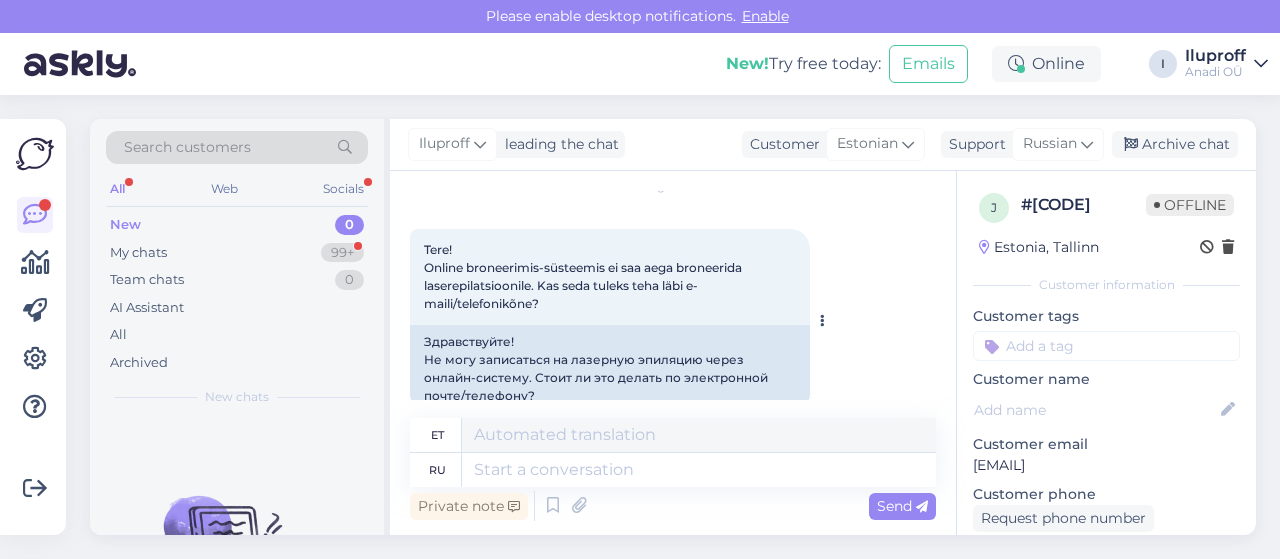 scroll, scrollTop: 102, scrollLeft: 0, axis: vertical 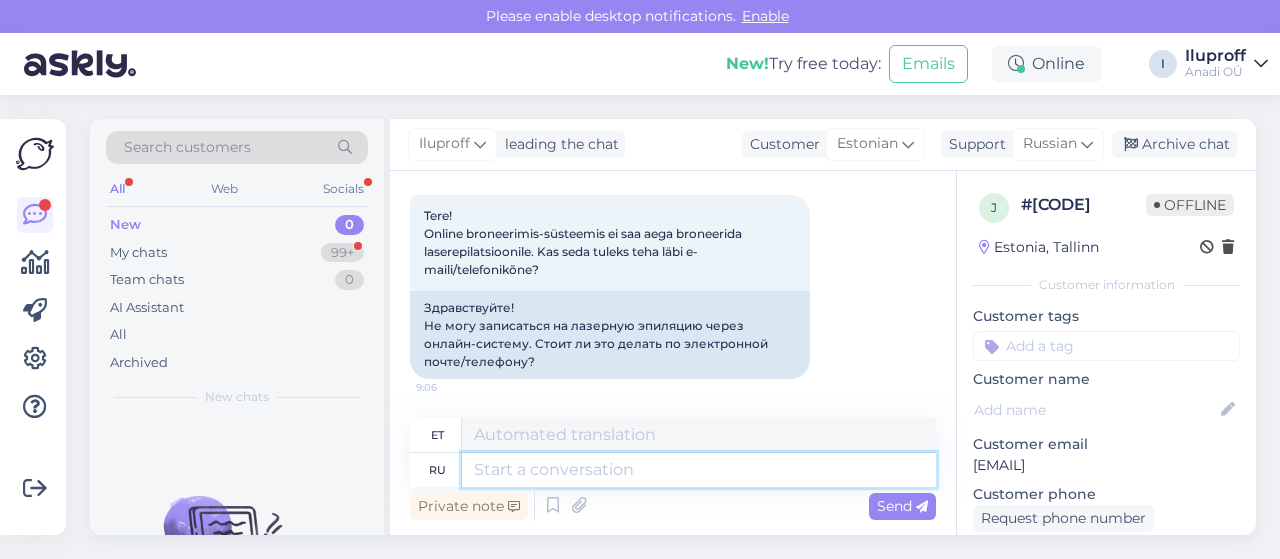 click at bounding box center (699, 470) 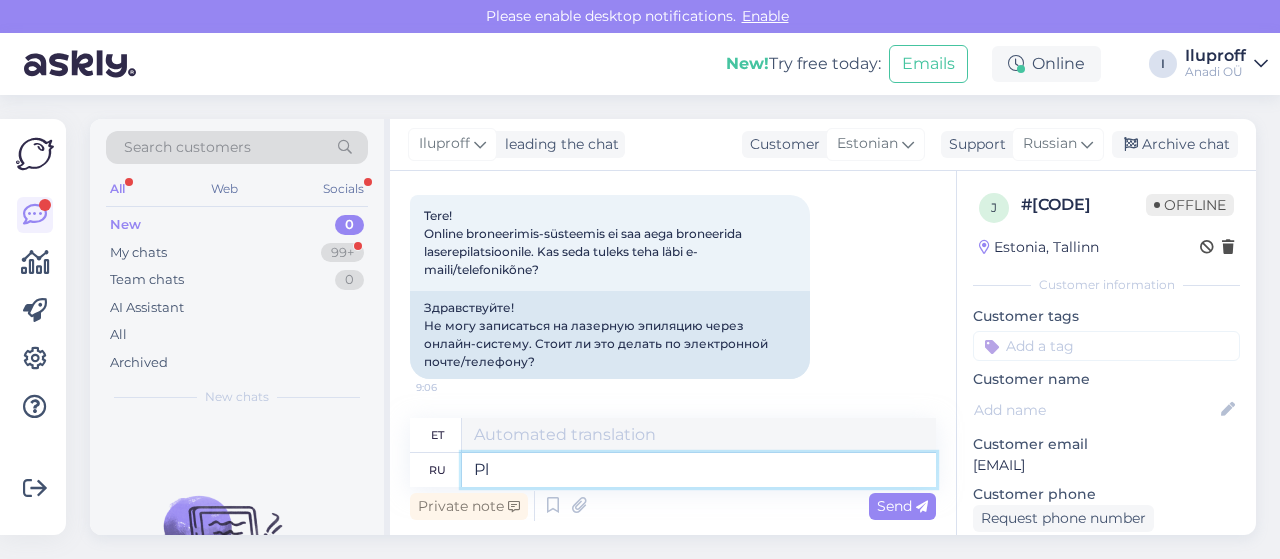 type on "P" 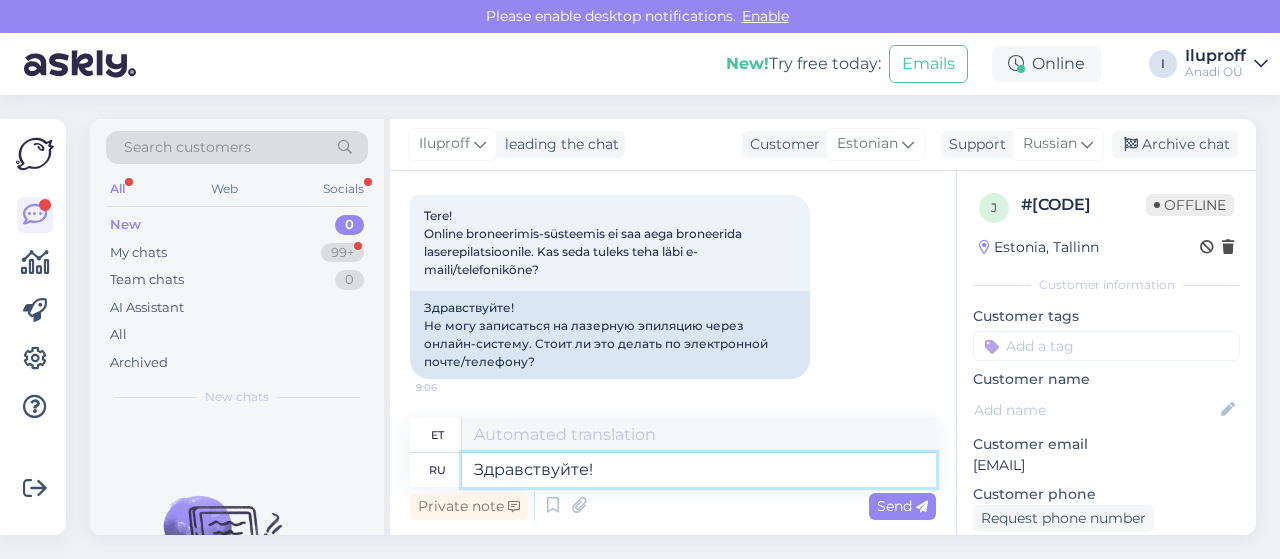 type on "Здравствуйте!" 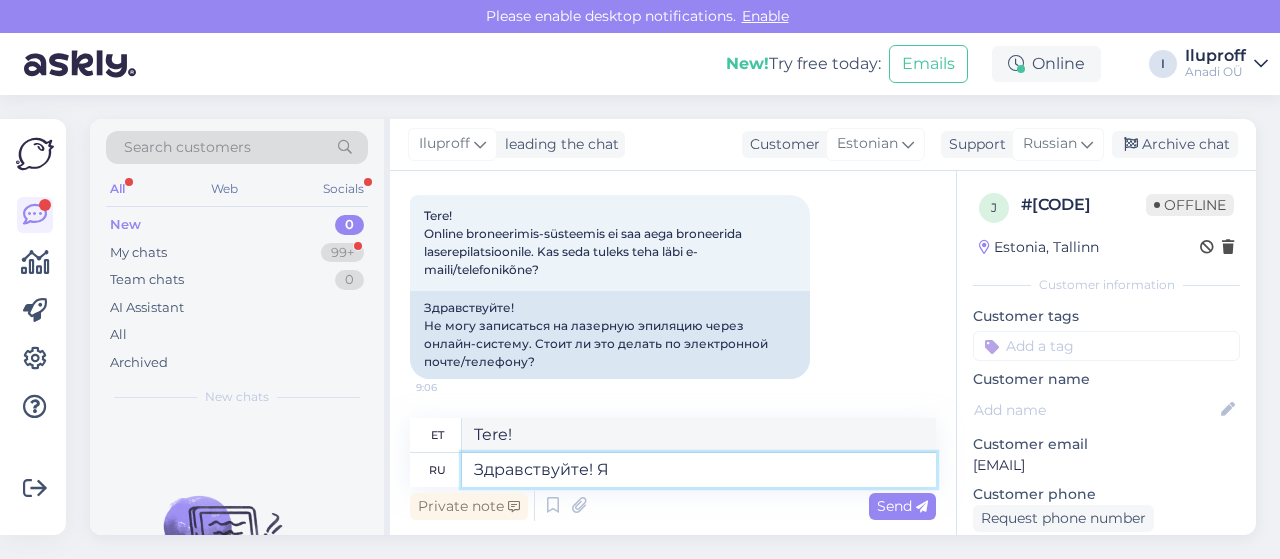 type on "Здравствуйте! Я" 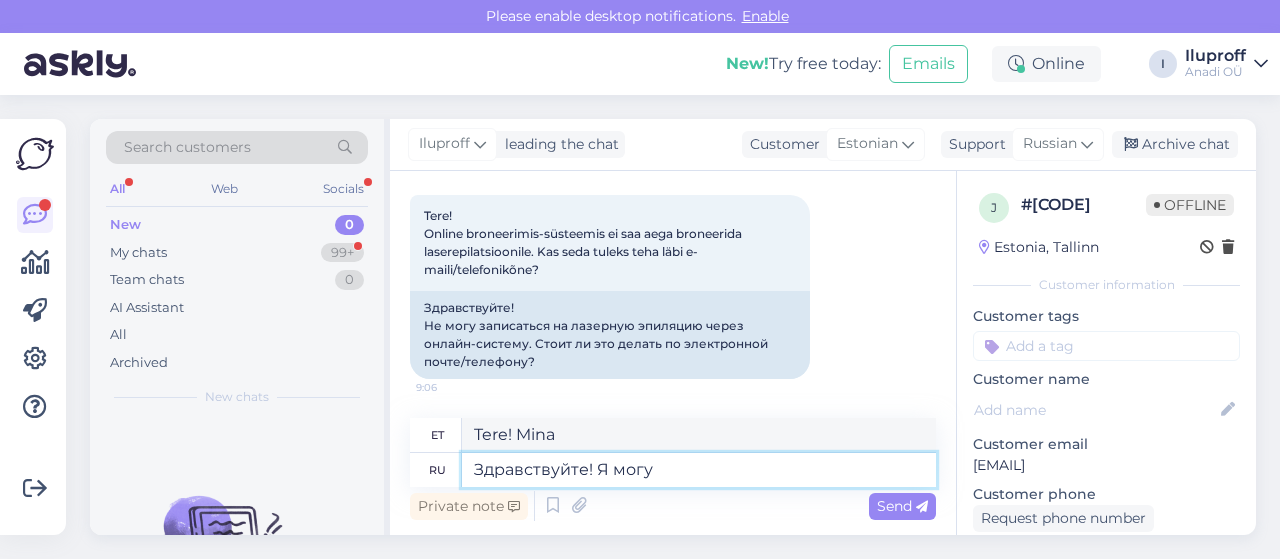 type on "Здравствуйте! Я могу п" 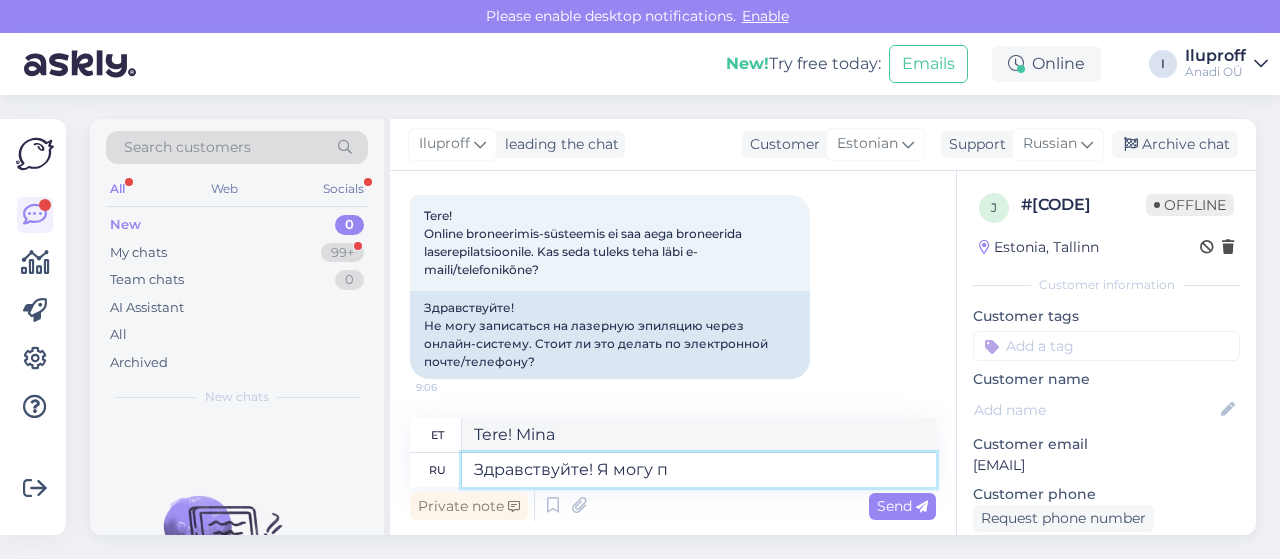 type on "Tere! Ma saan" 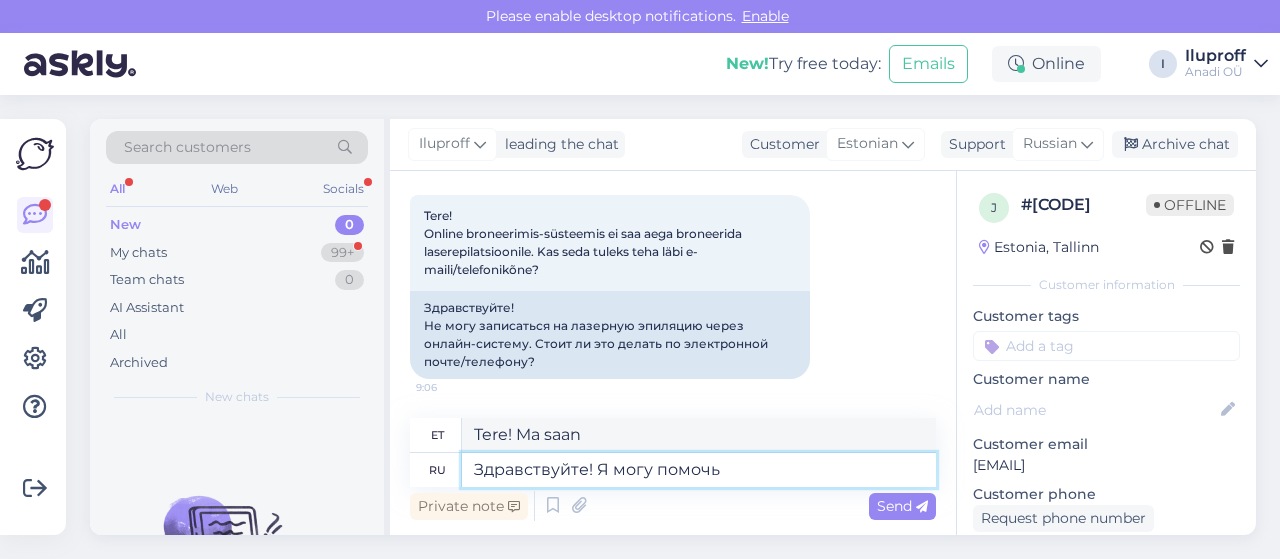 type on "Здравствуйте! Я могу помочь в" 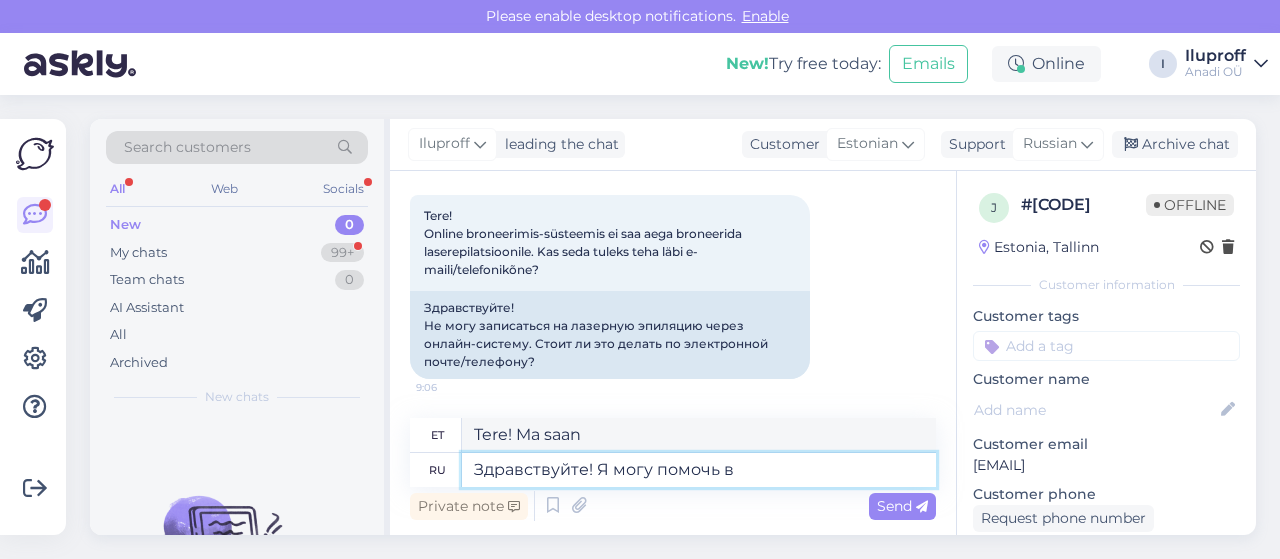 type on "Tere! Ma saan aidata" 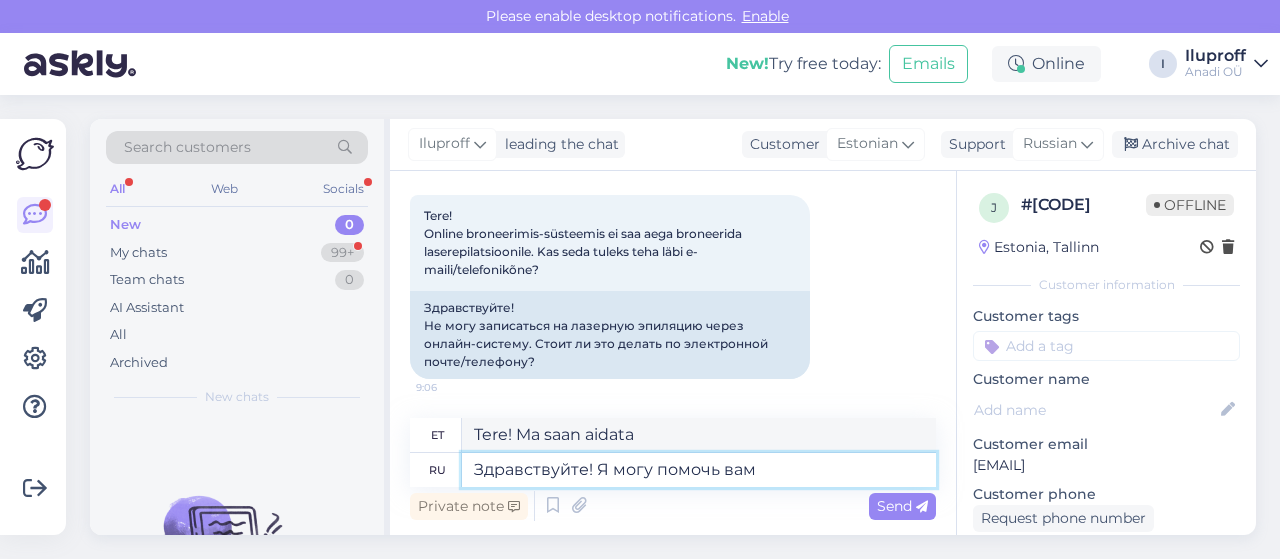 type on "Здравствуйте! Я могу помочь вам" 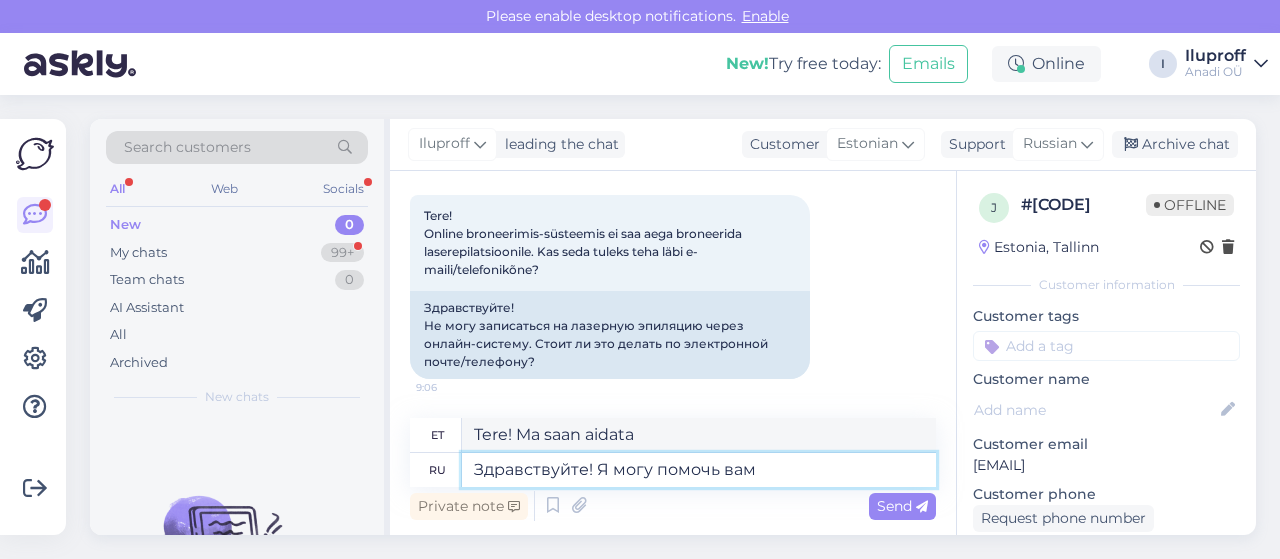 type on "Tere! Ma saan teid aidata" 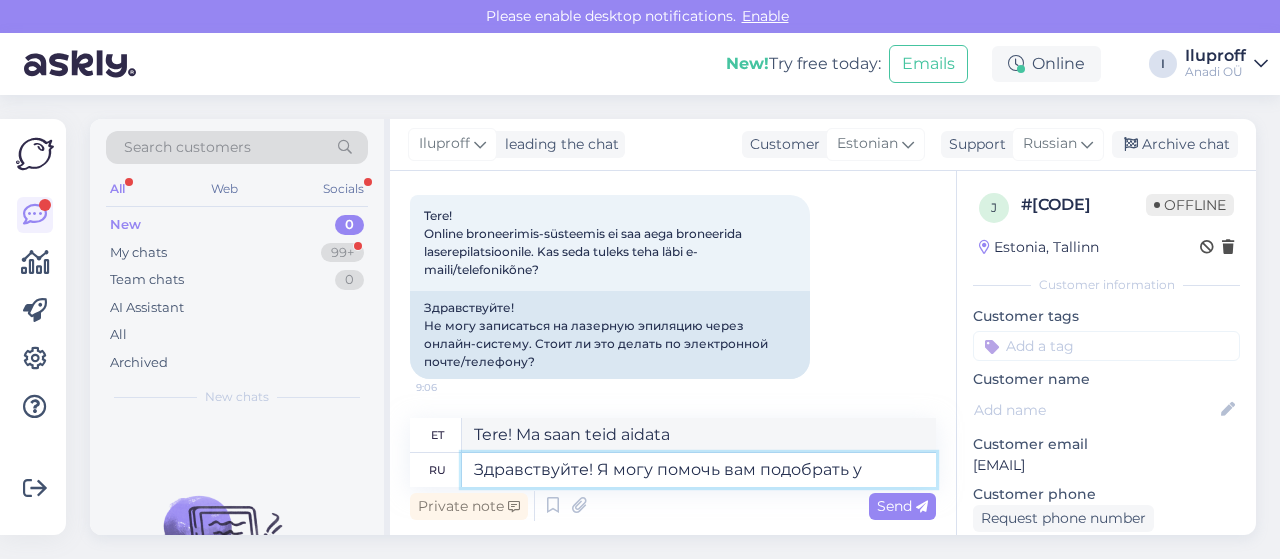 type on "Здравствуйте! Я могу помочь вам подобрать уд" 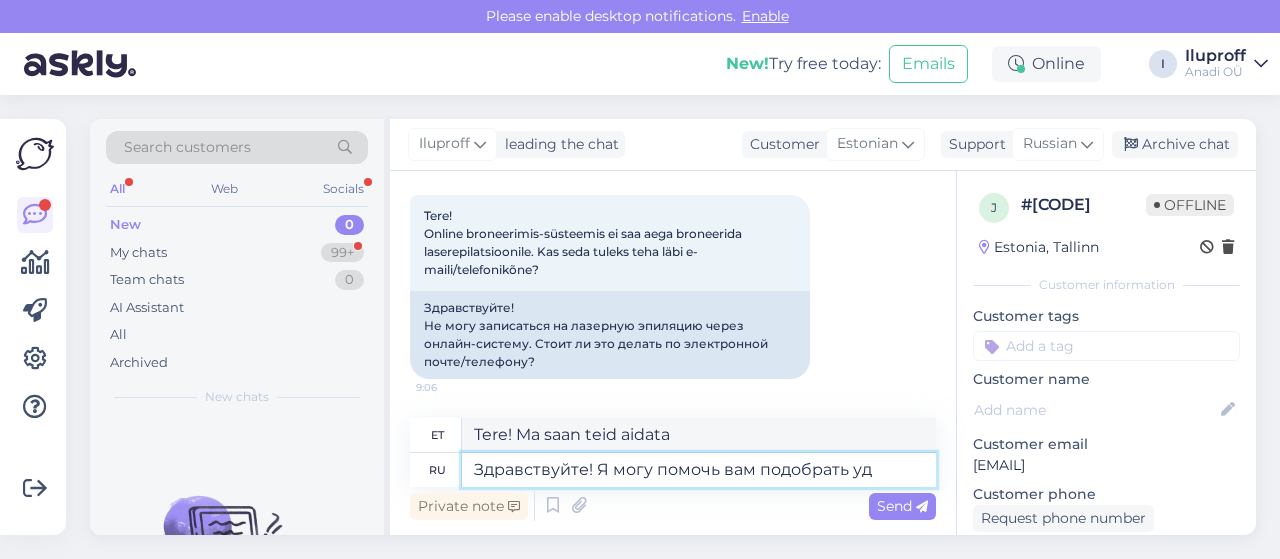 type on "Tere! Ma saan teid valiku tegemisel aidata" 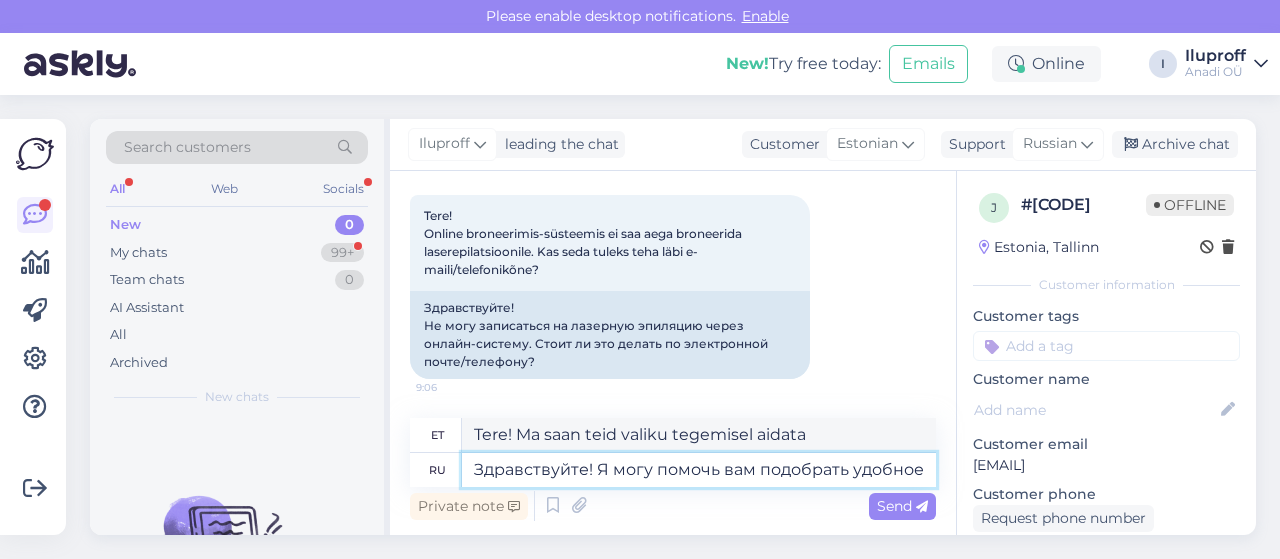 type on "Здравствуйте! Я могу помочь вам подобрать удобное д" 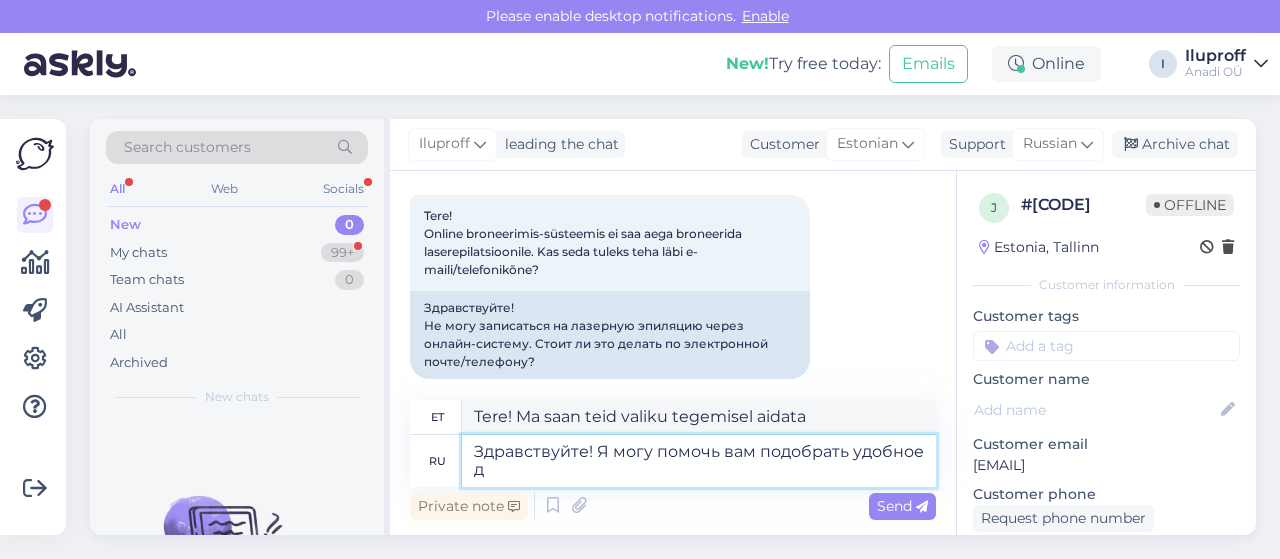 type on "Tere! Ma saan teid aidata sobivaima valimisel." 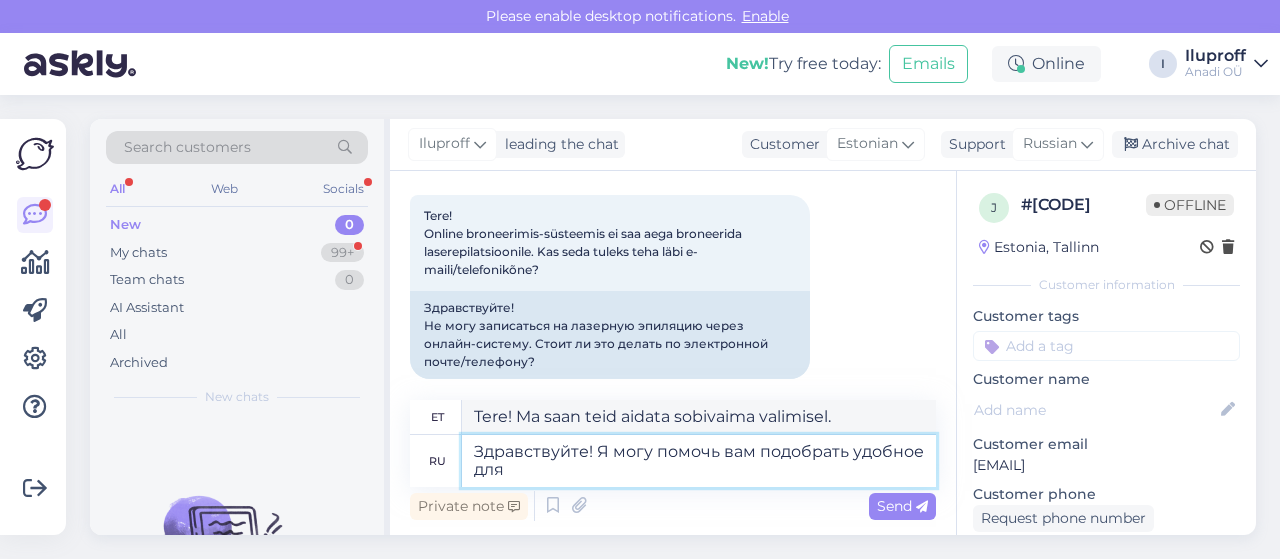 type on "Здравствуйте! Я могу помочь вам подобрать удобное для в" 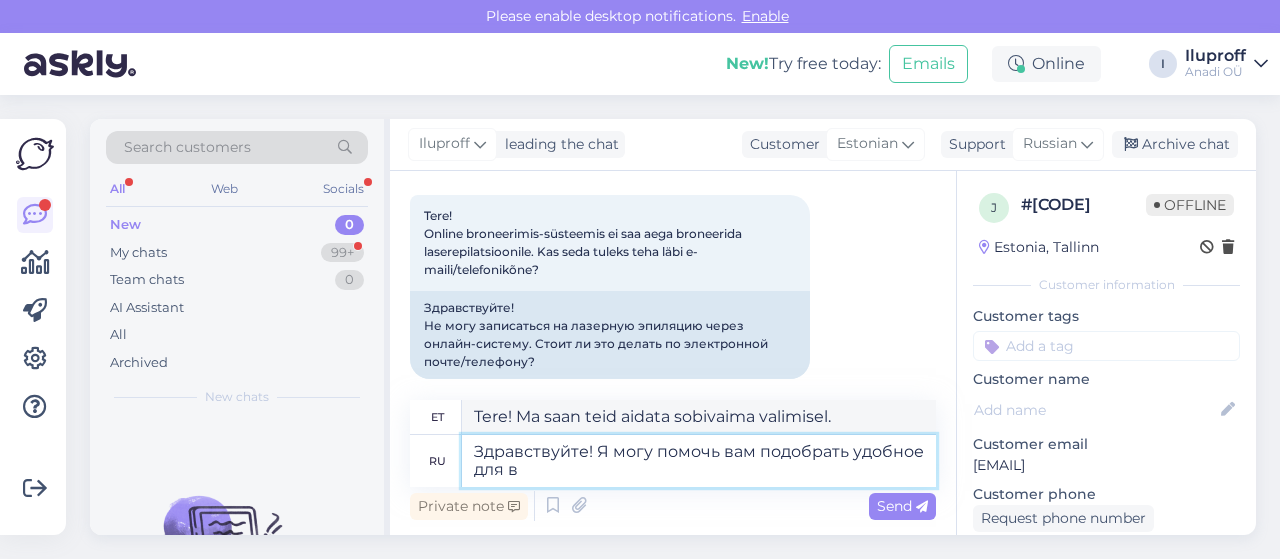 type on "Tere! Ma saan teid aidata valida endale sobivaima." 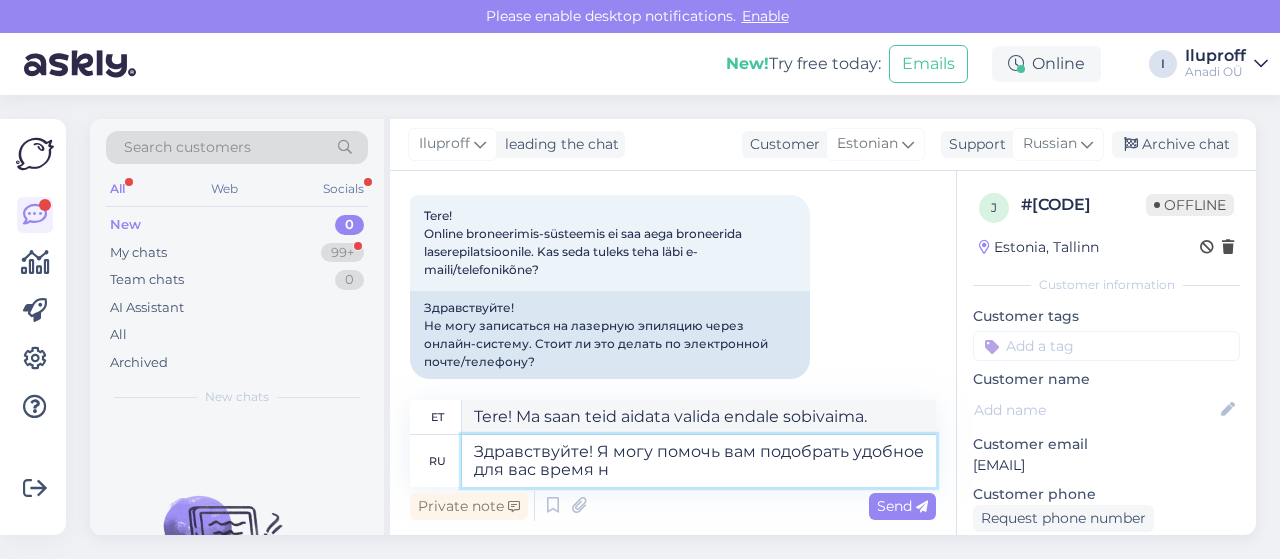 type on "Здравствуйте! Я могу помочь вам подобрать удобное для вас время на" 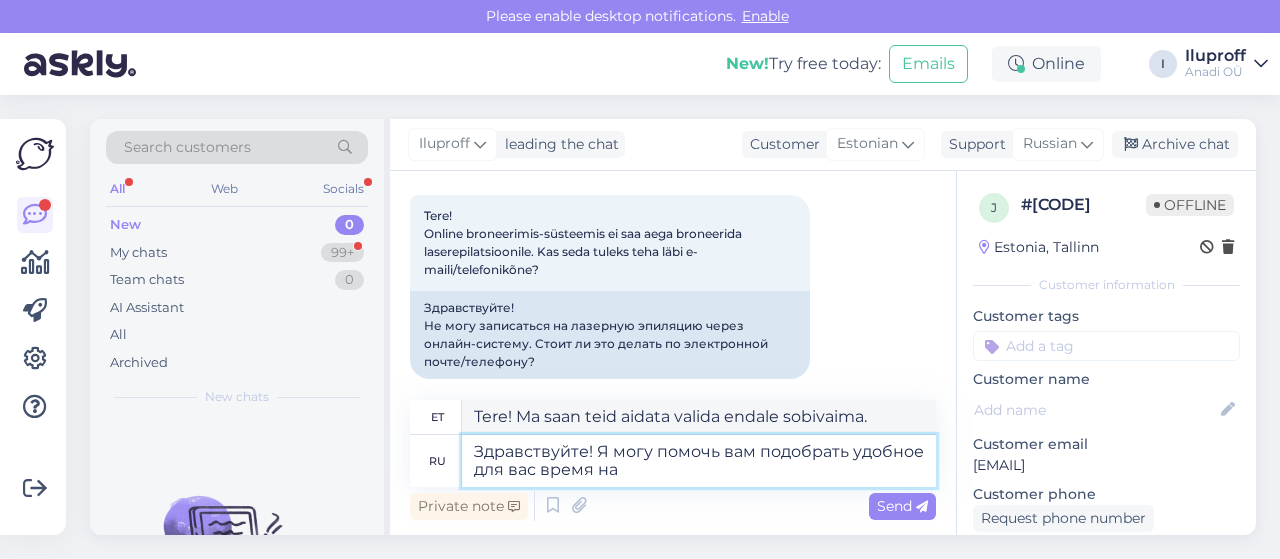 type on "Tere! Ma saan teid aidata sobiva aja leidmisel." 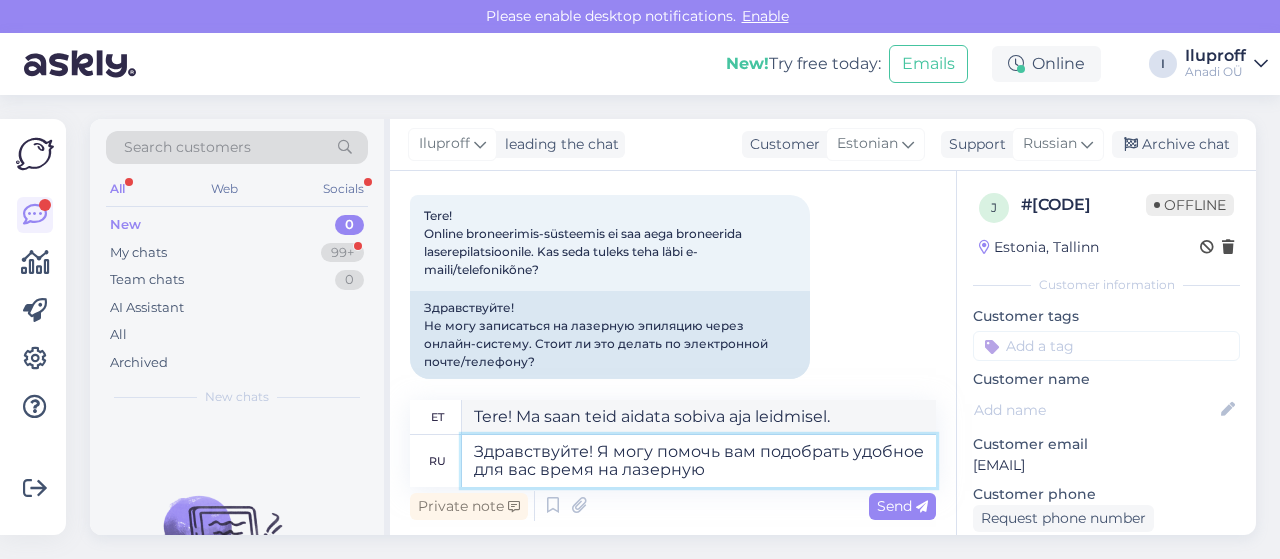 type on "Здравствуйте! Я могу помочь вам подобрать удобное для вас время на лазерную ж" 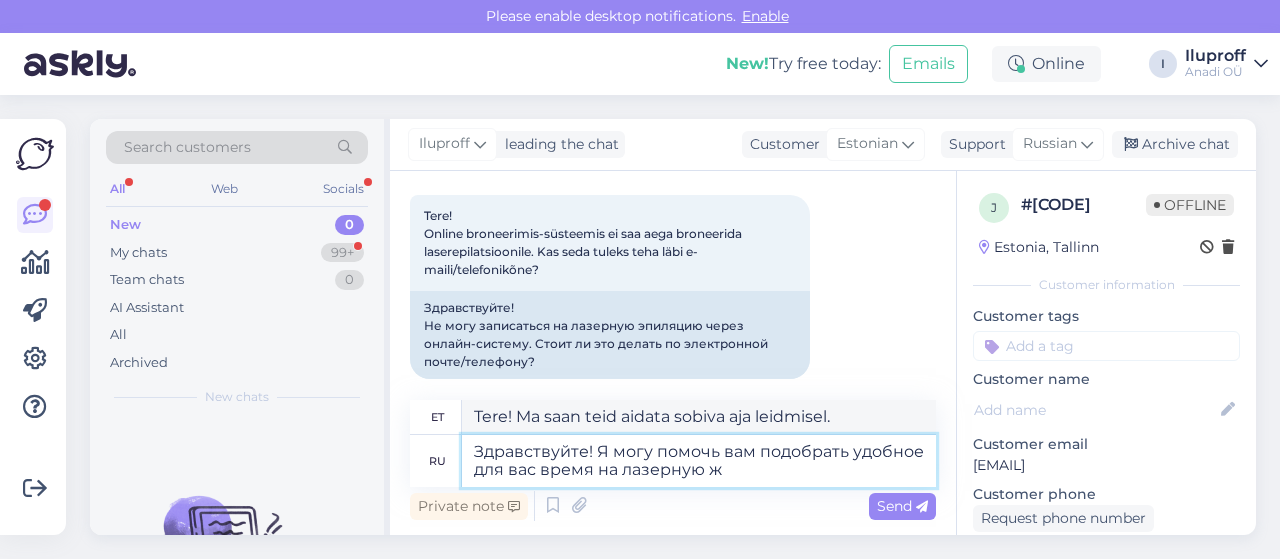 type on "Tere! Ma saan teid aidata leida teile sobiva aja laserprotseduuriks" 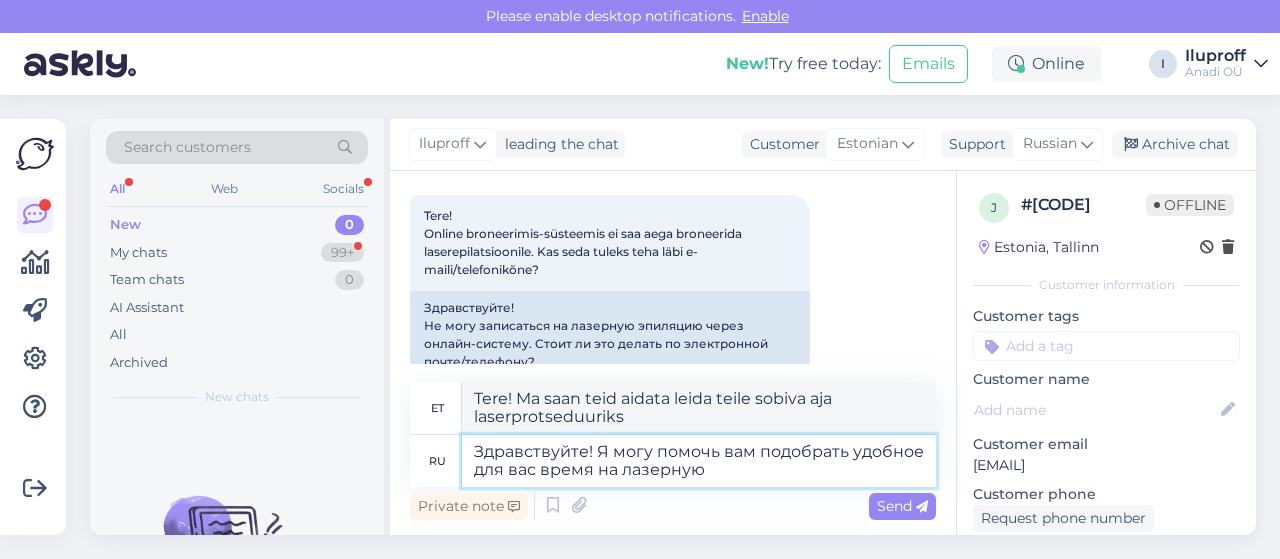 type on "Здравствуйте! Я могу помочь вам подобрать удобное для вас время на лазерную э" 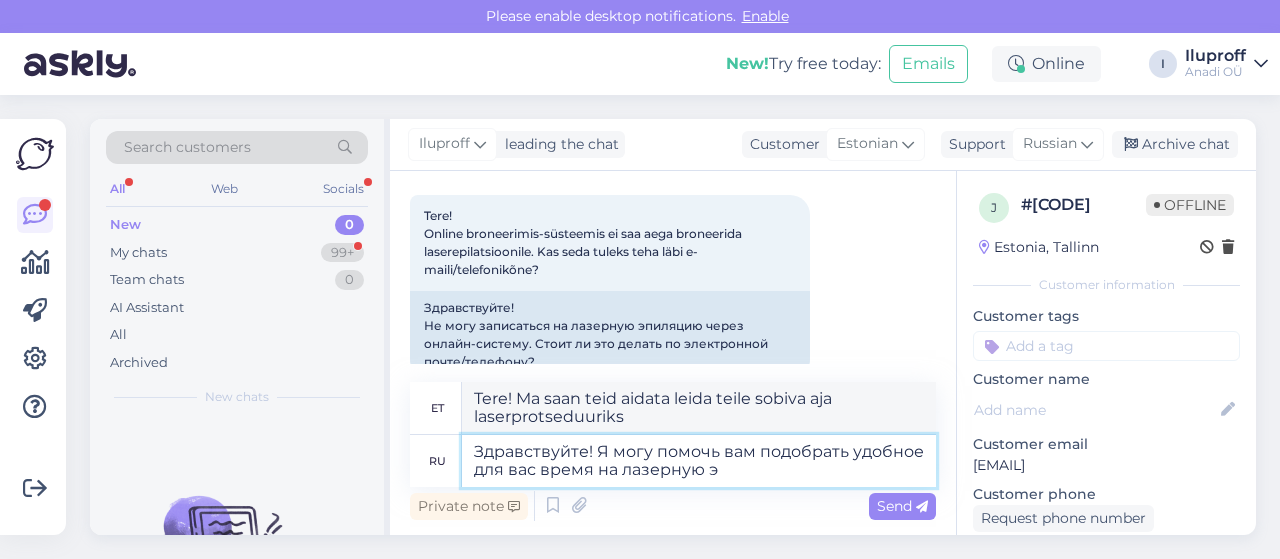 type on "Tere! Ma saan teid aidata leida teile sobiva aja lasere-e protseduuriks." 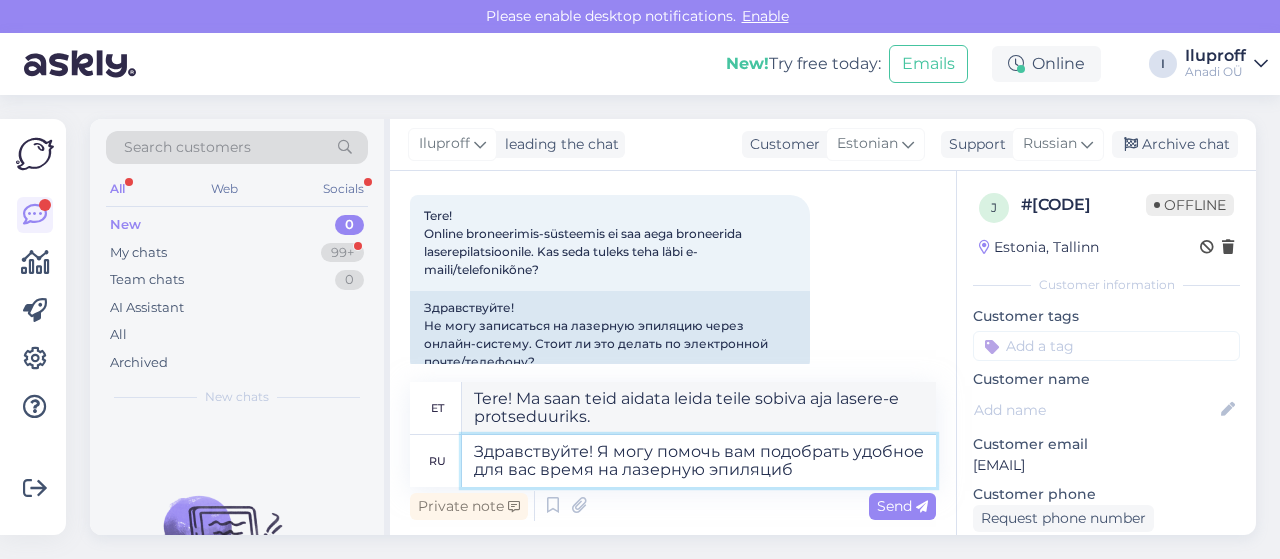 type on "Здравствуйте! Я могу помочь вам подобрать удобное для вас время на лазерную эпиляци" 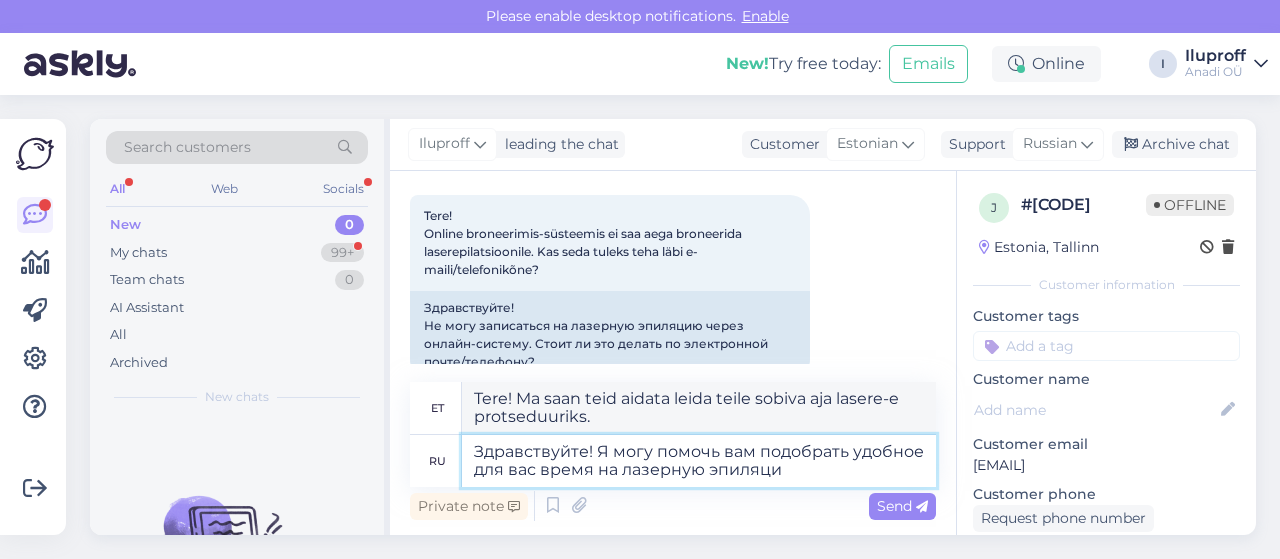 type on "Tere! Ma saan teid aidata valida teile sobiva aja laserkarvaeemalduseks." 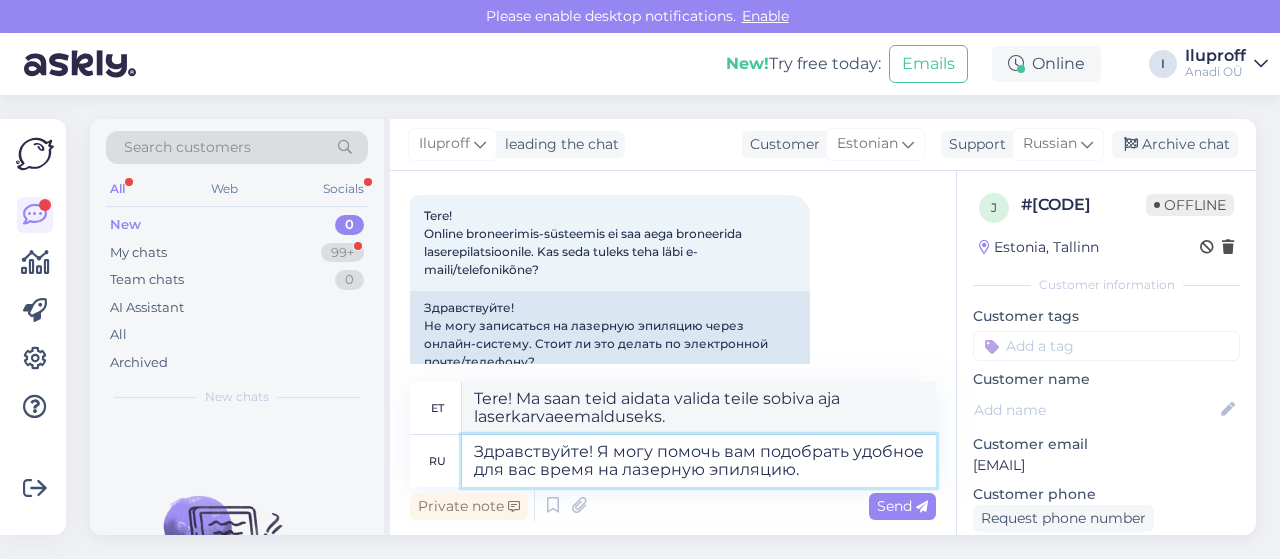 type on "Здравствуйте! Я могу помочь вам подобрать удобное для вас время на лазерную эпиляцию." 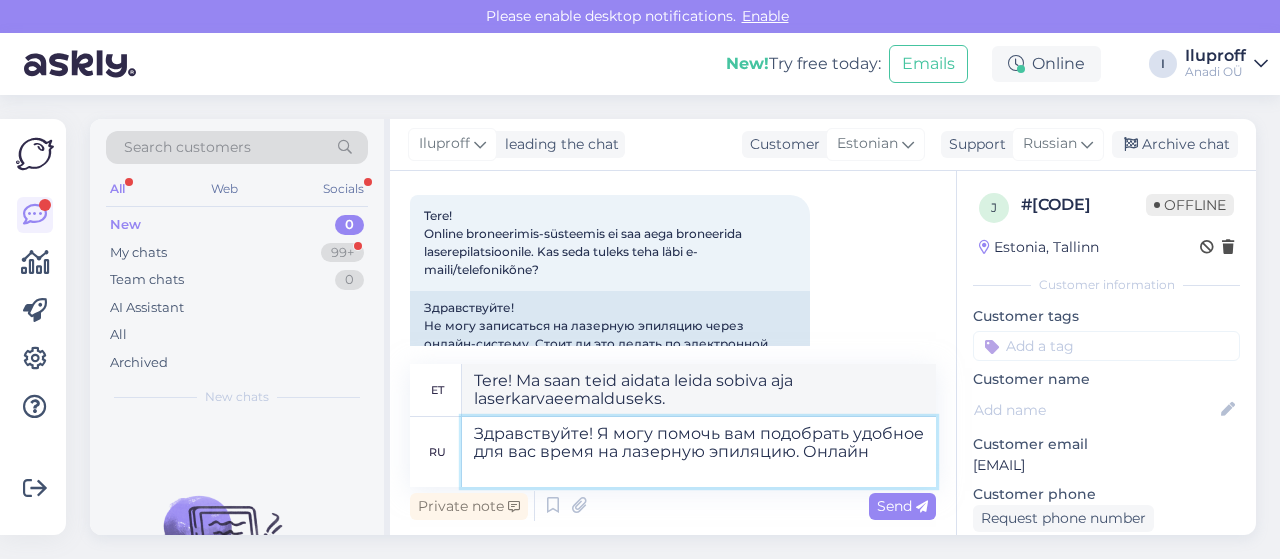 type on "Здравствуйте! Я могу помочь вам подобрать удобное для вас время на лазерную эпиляцию. Онлайн" 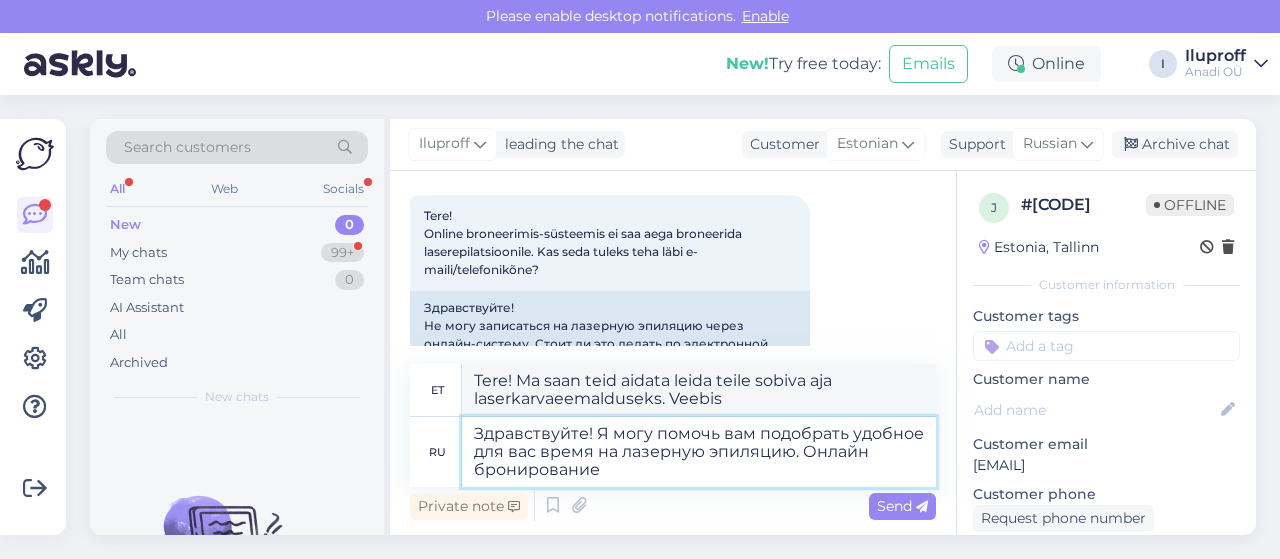 type on "Здравствуйте! Я могу помочь вам подобрать удобное для вас время на лазерную эпиляцию. Онлайн бронирование" 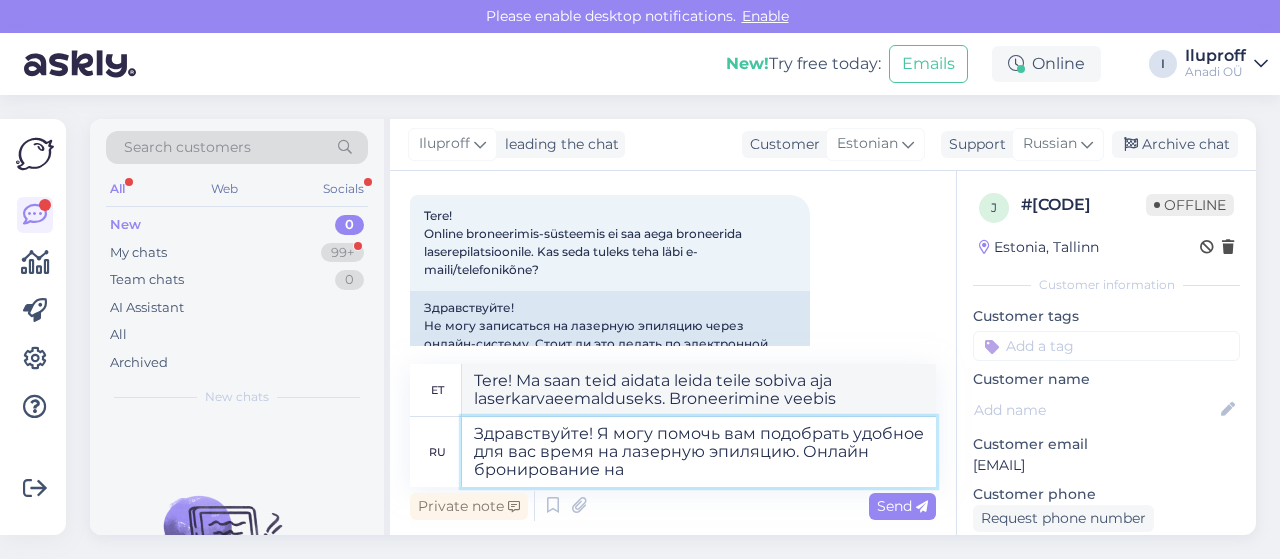 type on "Здравствуйте! Я могу помочь вам подобрать удобное для вас время на лазерную эпиляцию. Онлайн бронирование на д" 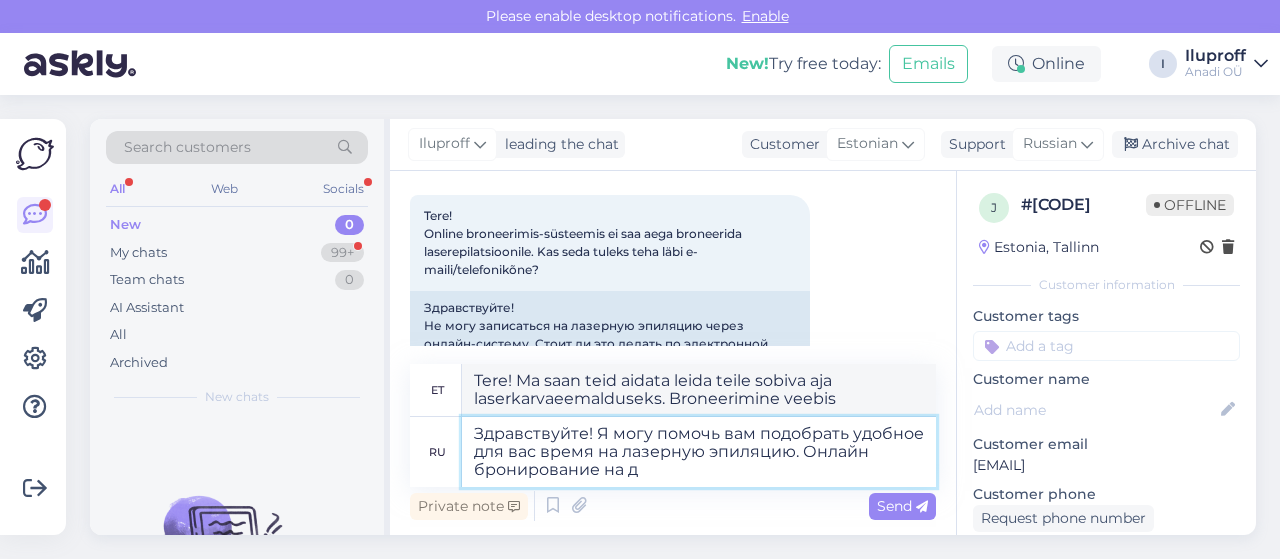 type on "Tere! Ma saan teid aidata leida sobiva aja laserkarvaeemalduseks. Broneerimine veebis aadressil" 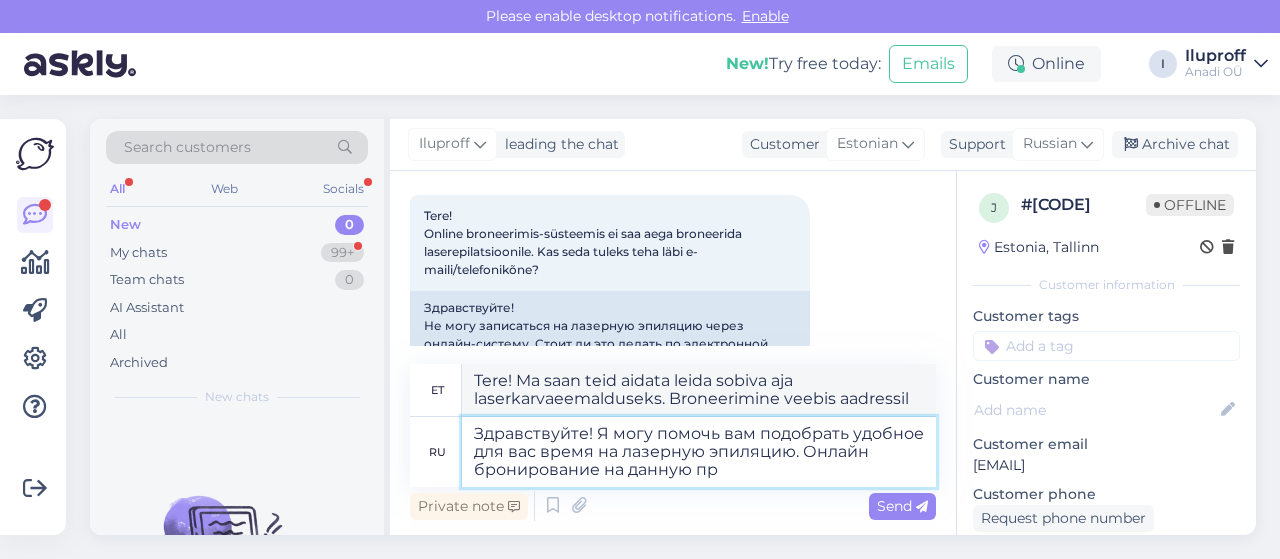 type on "Здравствуйте! Я могу помочь вам подобрать удобное для вас время на лазерную эпиляцию. Онлайн бронирование на данную про" 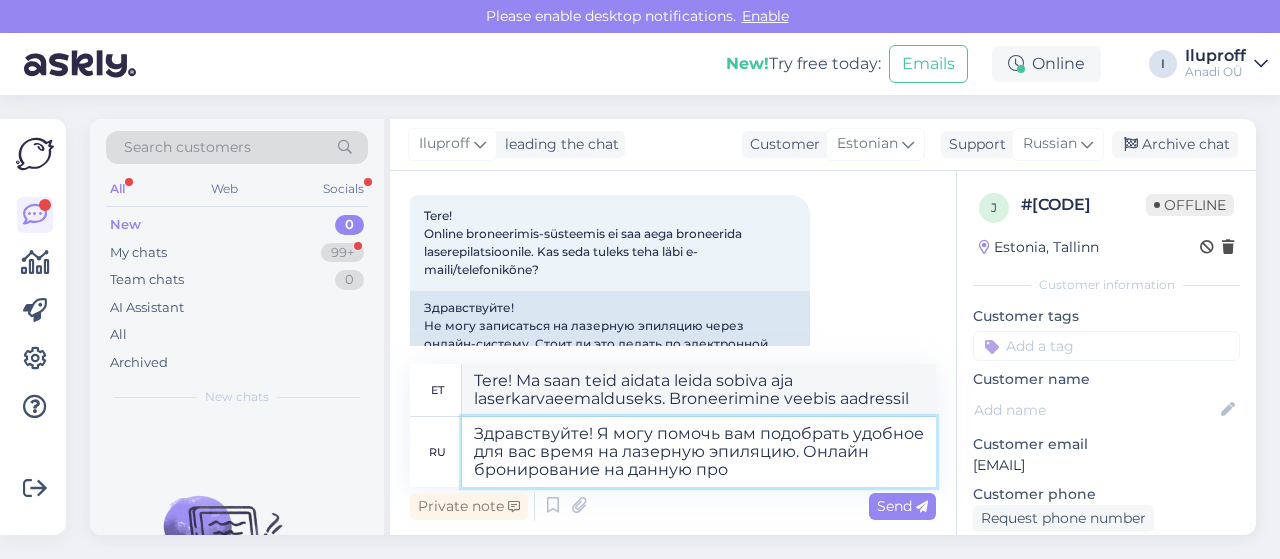 type on "Tere! Ma saan teid aidata leida teile sobiva aja laserkarvaeemalduseks. Broneerimine veebis" 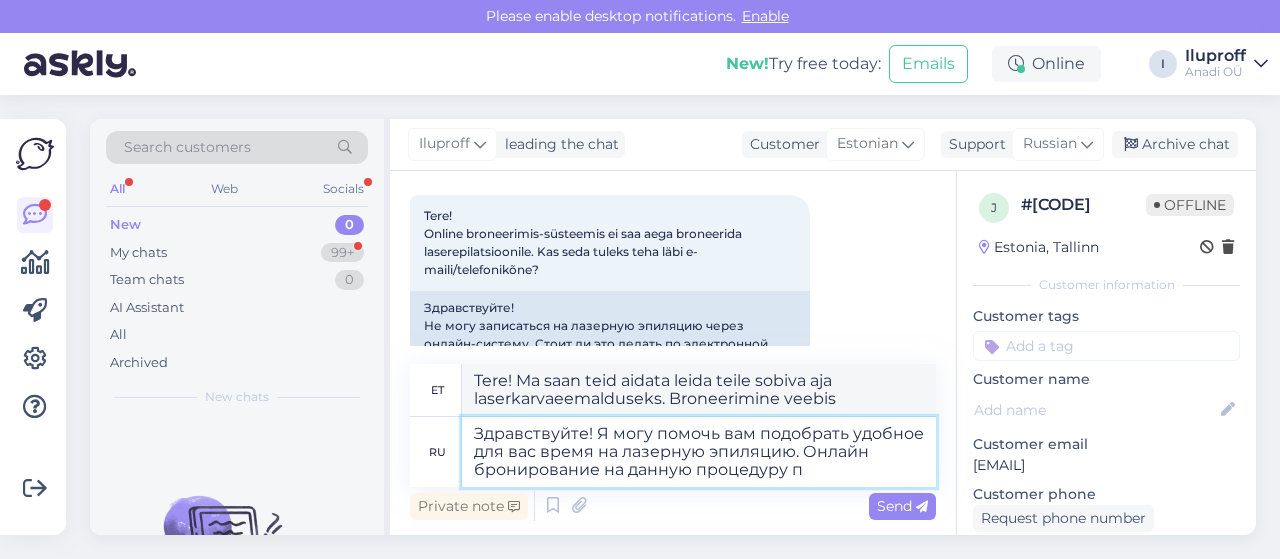 type on "Здравствуйте! Я могу помочь вам подобрать удобное для вас время на лазерную эпиляцию. Онлайн бронирование на данную процедуру по" 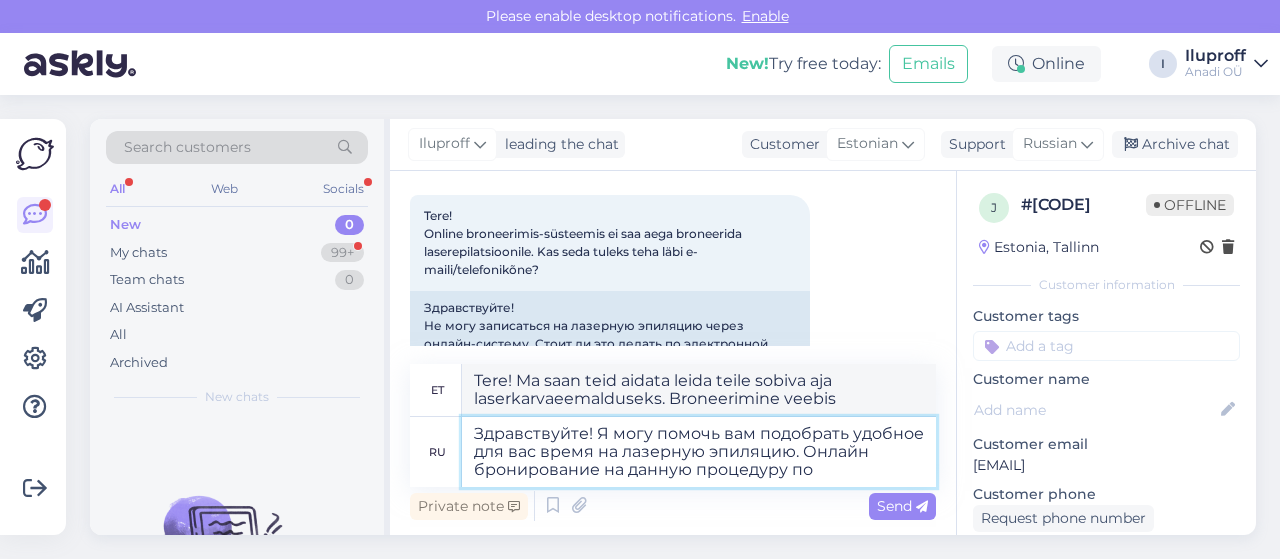 type on "Tere! Ma saan teid aidata leida teile sobiva aja laserkarvaeemalduseks. Broneerige see protseduur veebis" 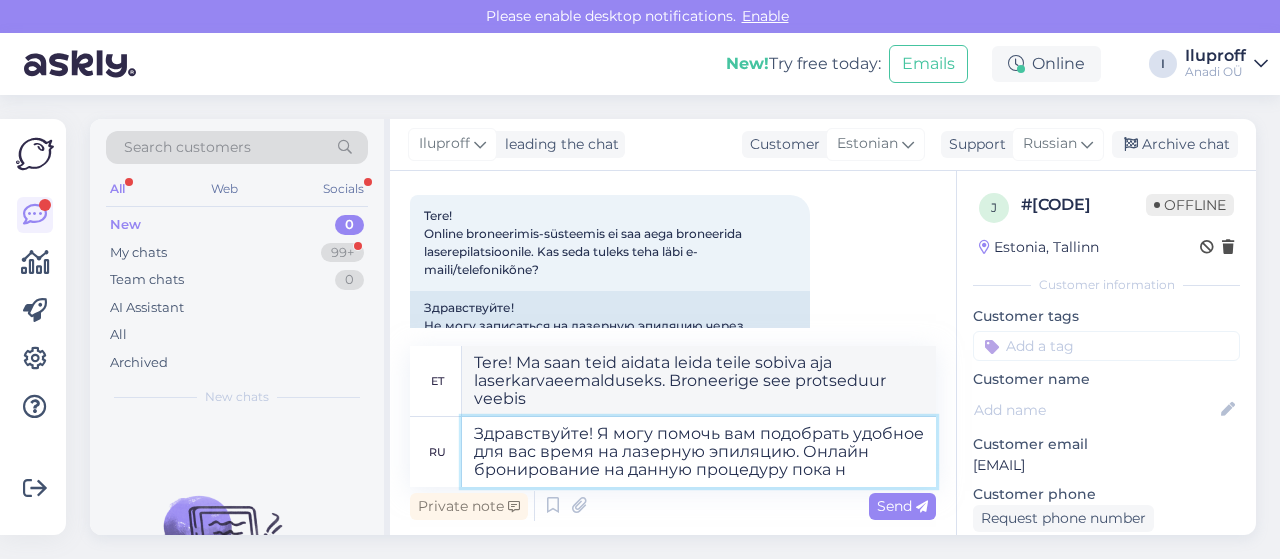 type on "Здравствуйте! Я могу помочь вам подобрать удобное для вас время на лазерную эпиляцию. Онлайн бронирование на данную процедуру пока не" 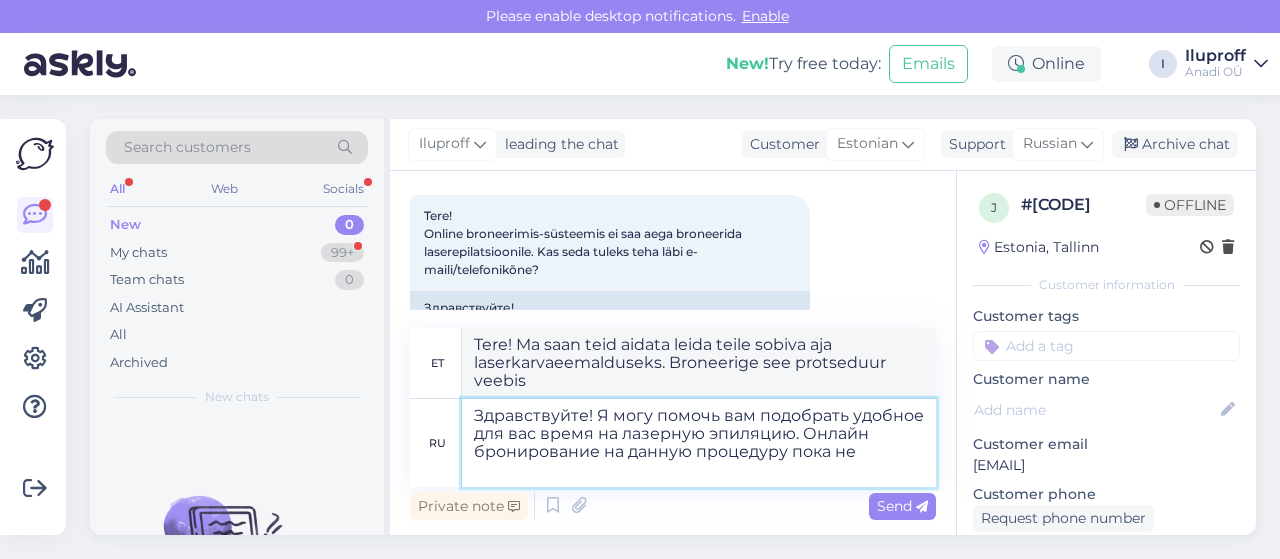 type on "Tere! Ma saan teid aidata leida sobiva aja laserkarvaeemalduseks. Selle protseduuri veebipõhine broneerimine on hetkel suletud." 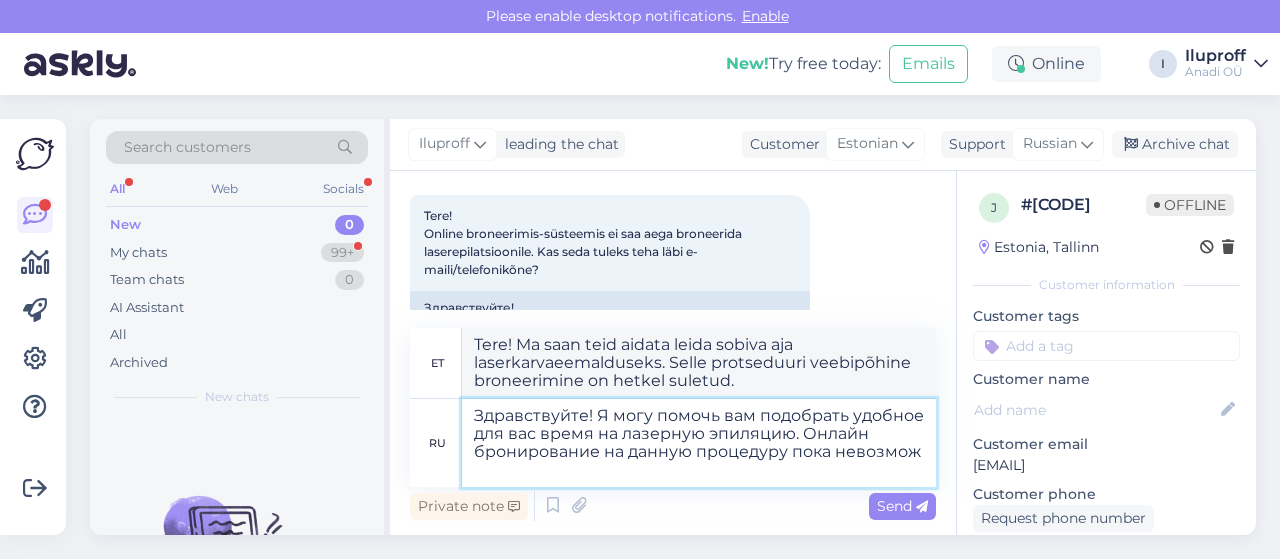 type on "Здравствуйте! Я могу помочь вам подобрать удобное для вас время на лазерную эпиляцию. Онлайн бронирование на данную процедуру пока невозможг" 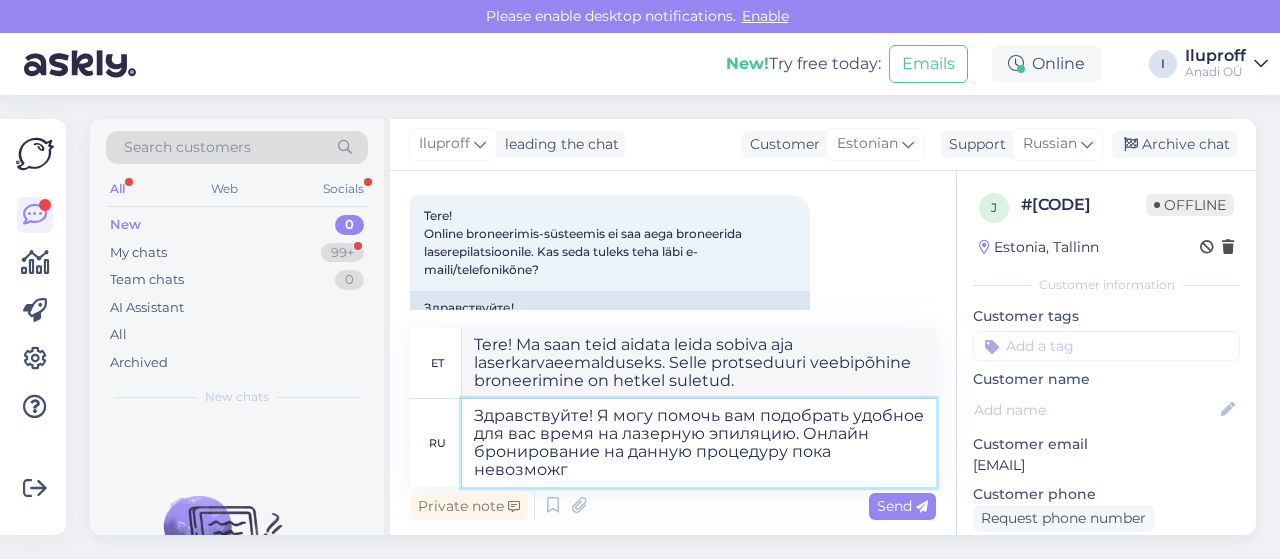 type on "Tere! Ma saan teid aidata leida teile sobiva aja laserkarvaeemalduseks. Selle protseduuri jaoks pole veel võimalik veebis broneerida." 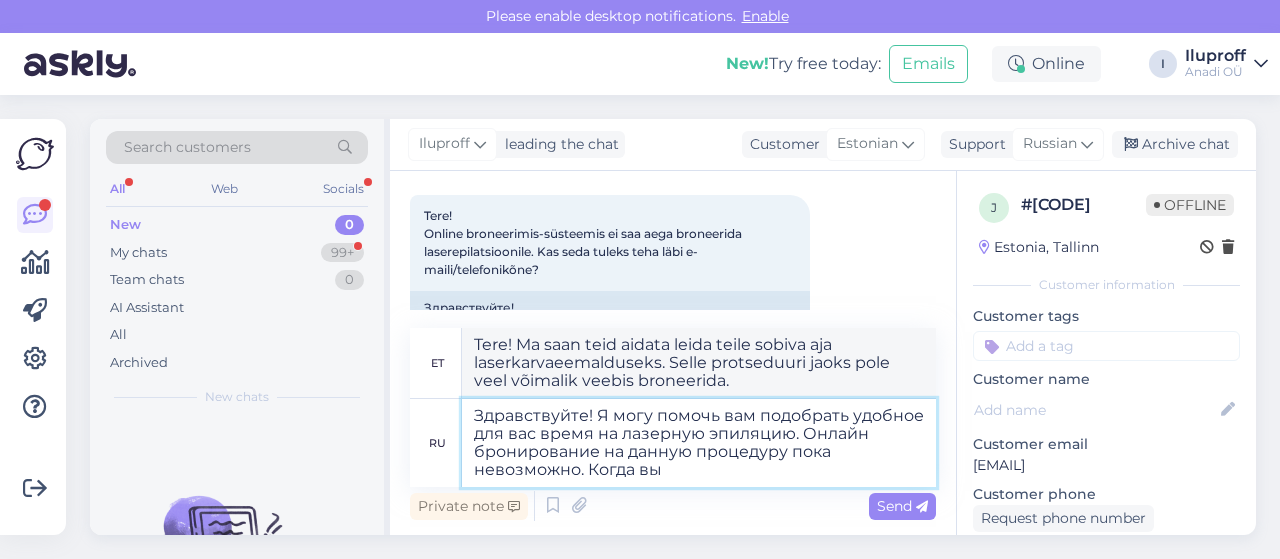 type on "Здравствуйте! Я могу помочь вам подобрать удобное для вас время на лазерную эпиляцию. Онлайн бронирование на данную процедуру пока невозможно. Когда вы" 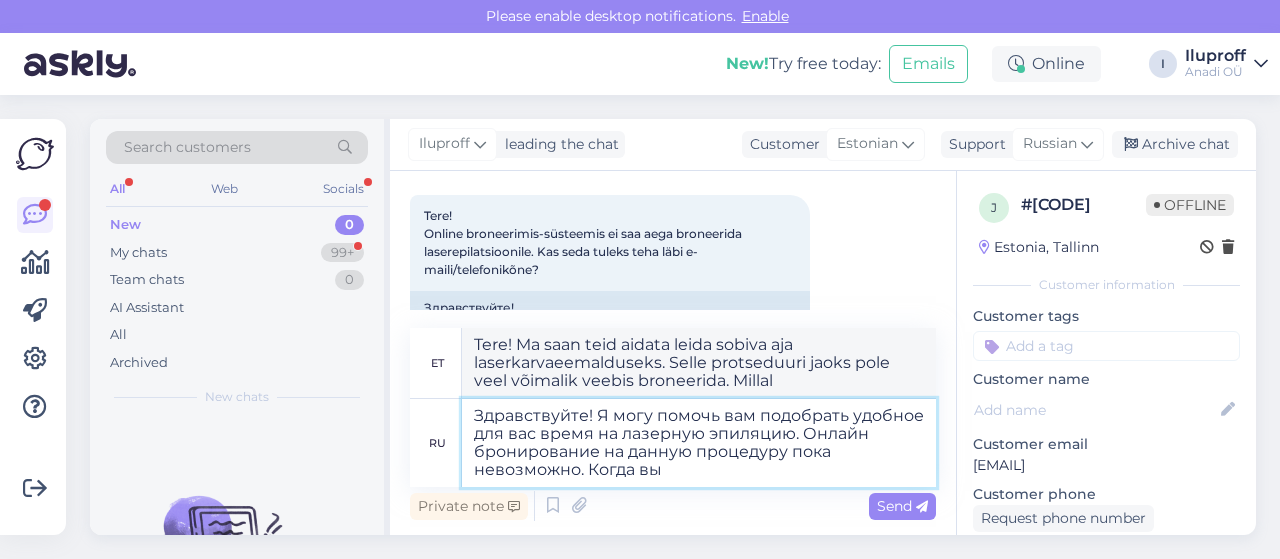 type on "Здравствуйте! Я могу помочь вам подобрать удобное для вас время на лазерную эпиляцию. Онлайн бронирование на данную процедуру пока невозможно. Когда вы ы" 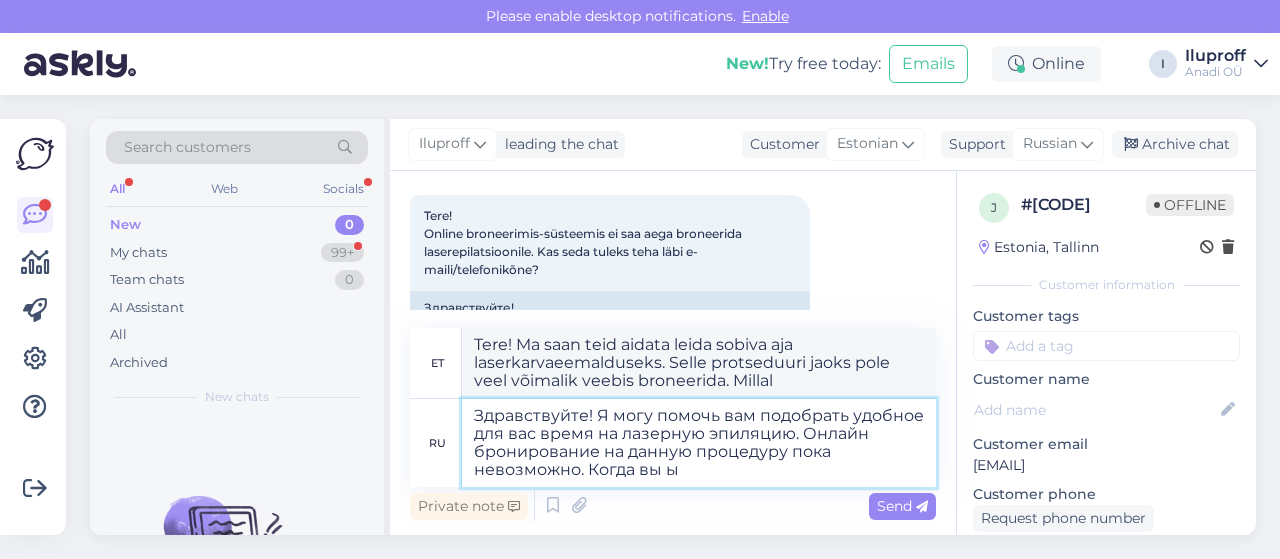 type on "Tere! Ma saan teid aidata leida sobiva aja laserkarvaeemalduseks. Selle protseduuri jaoks pole veel võimalik veebis broneerida. Millal te..." 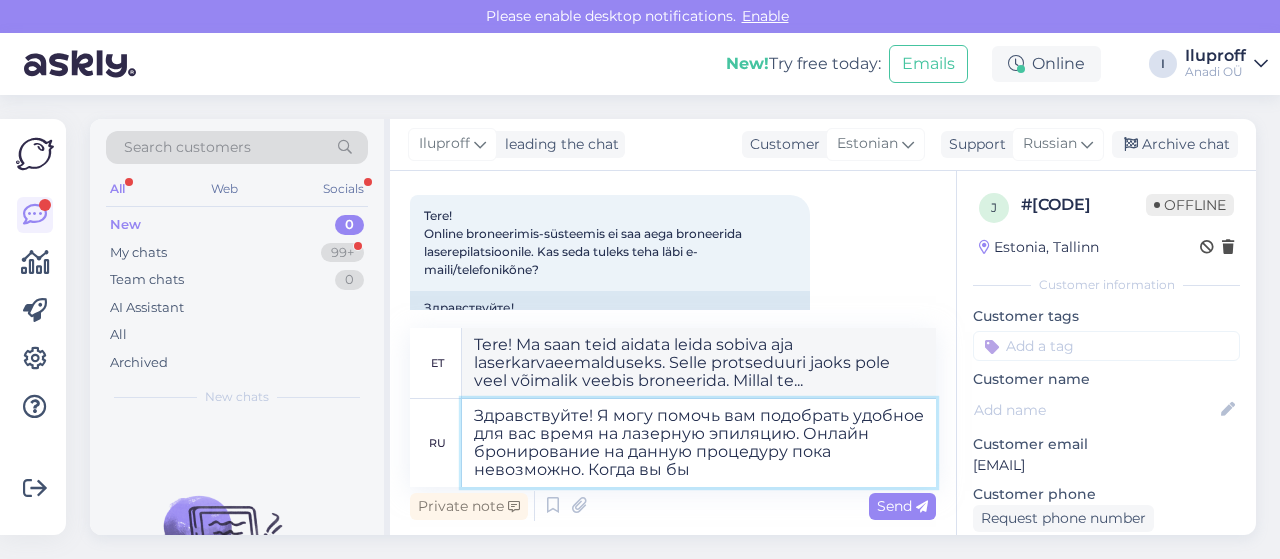 type on "Здравствуйте! Я могу помочь вам подобрать удобное для вас время на лазерную эпиляцию. Онлайн бронирование на данную процедуру пока невозможно. Когда вы бы х" 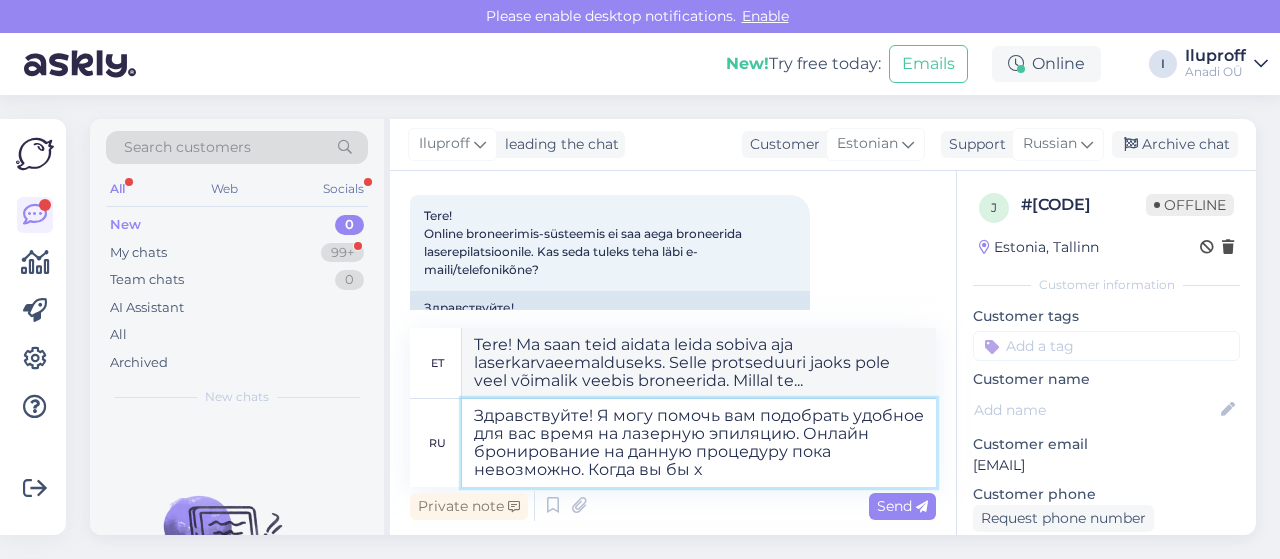 type on "Tere! Ma saan teid aidata leida teile sobiva aja laserkarvaeemalduseks. Selle protseduuri jaoks pole veel võimalik veebis broneerida. Millal te soovite" 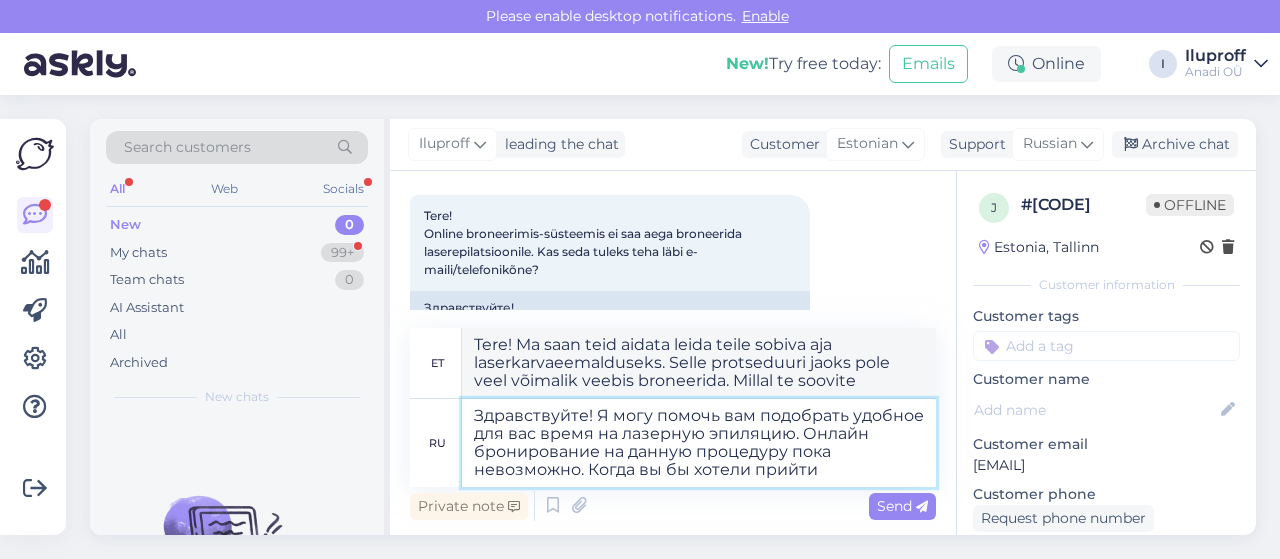 type on "Здравствуйте! Я могу помочь вам подобрать удобное для вас время на лазерную эпиляцию. Онлайн бронирование на данную процедуру пока невозможно. Когда вы бы хотели прийти" 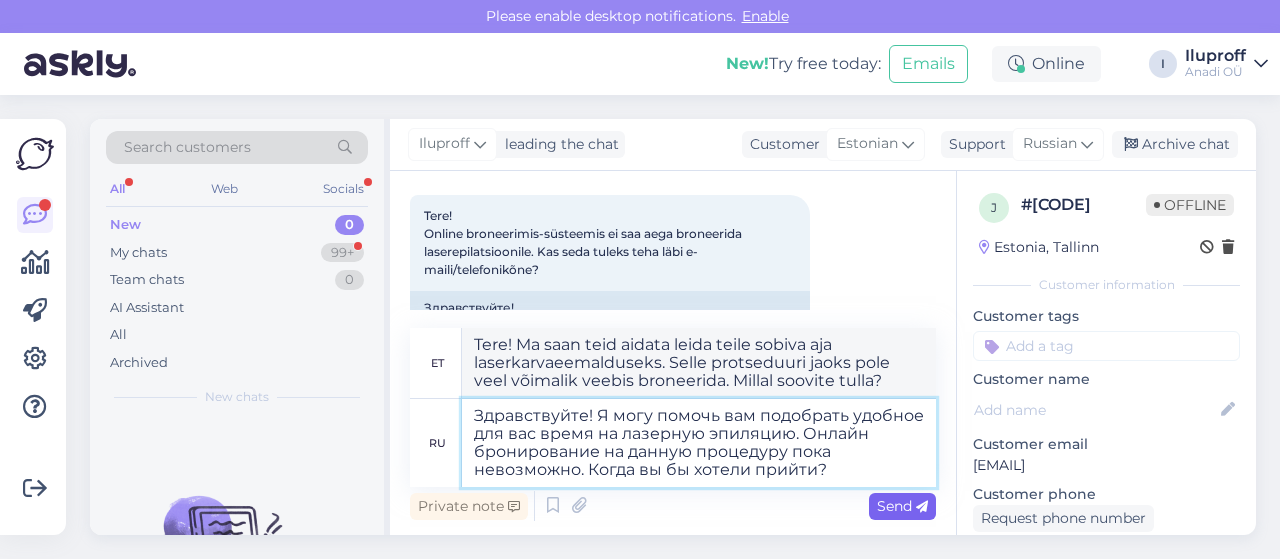 type on "Здравствуйте! Я могу помочь вам подобрать удобное для вас время на лазерную эпиляцию. Онлайн бронирование на данную процедуру пока невозможно. Когда вы бы хотели прийти?" 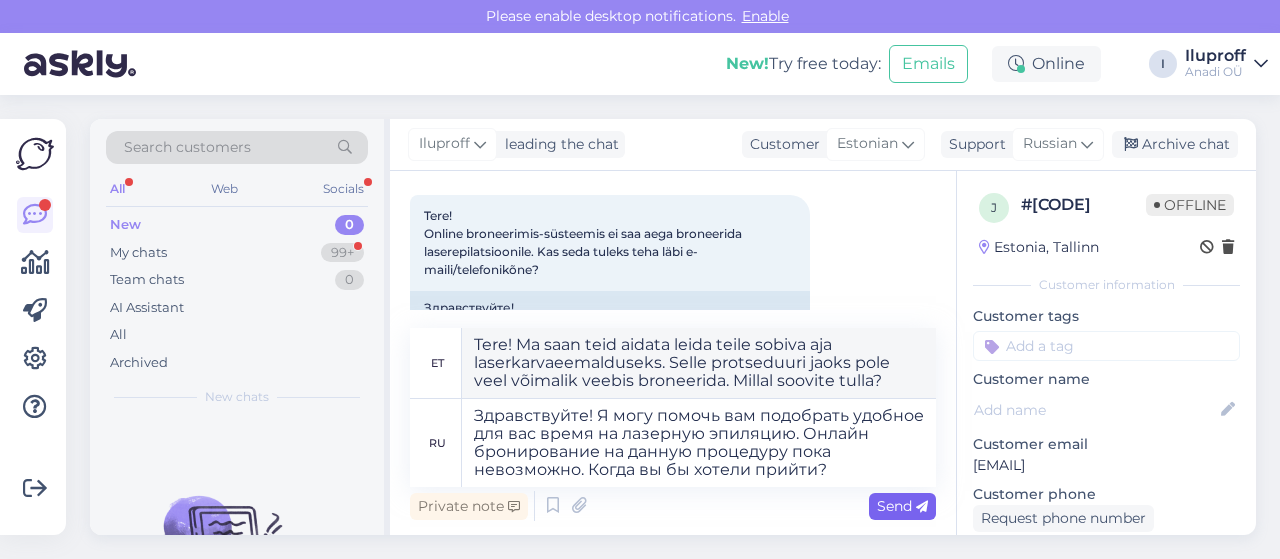 click on "Send" at bounding box center (902, 506) 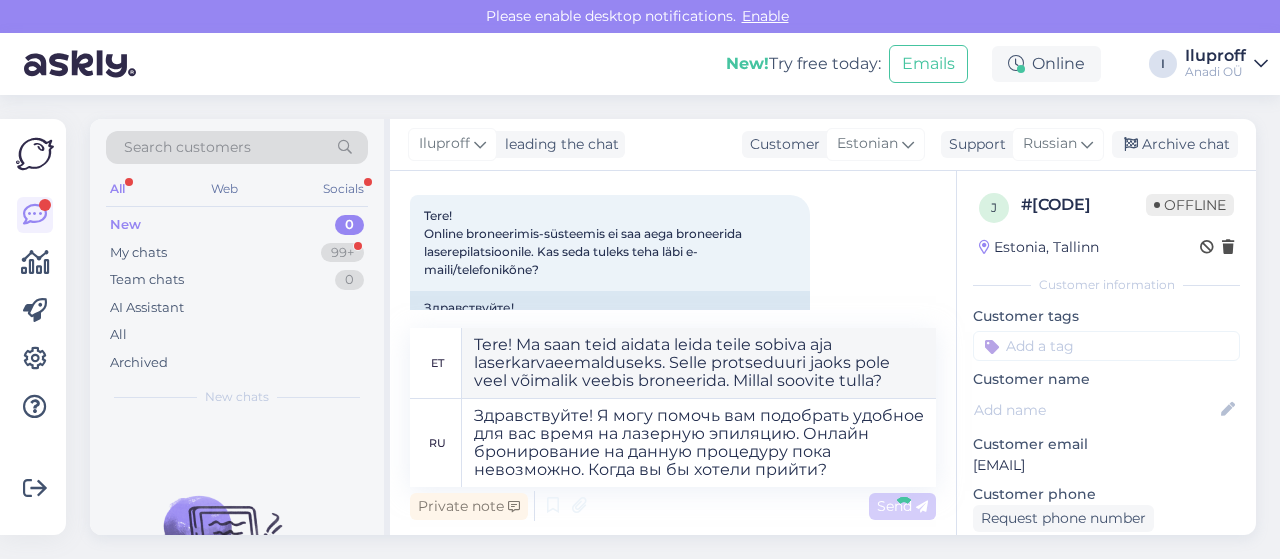 type 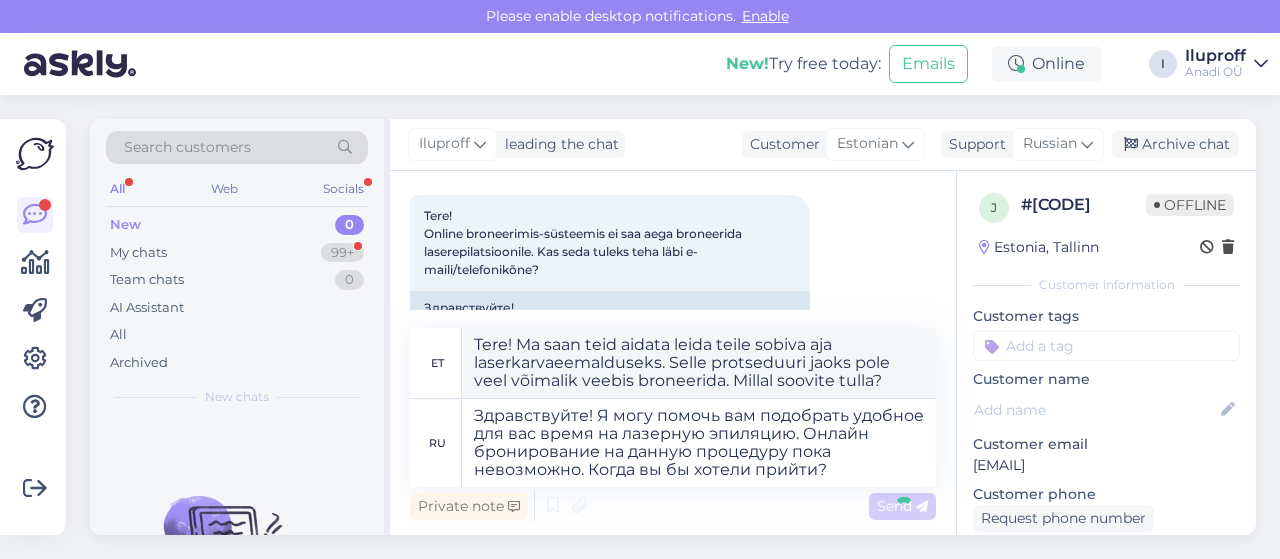 type 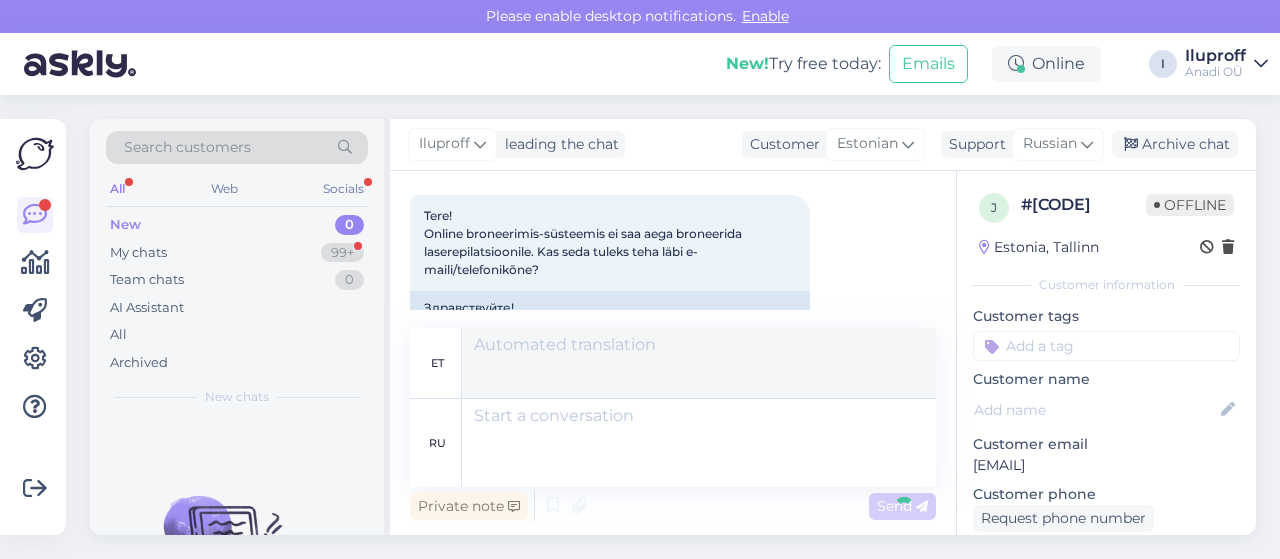 scroll, scrollTop: 312, scrollLeft: 0, axis: vertical 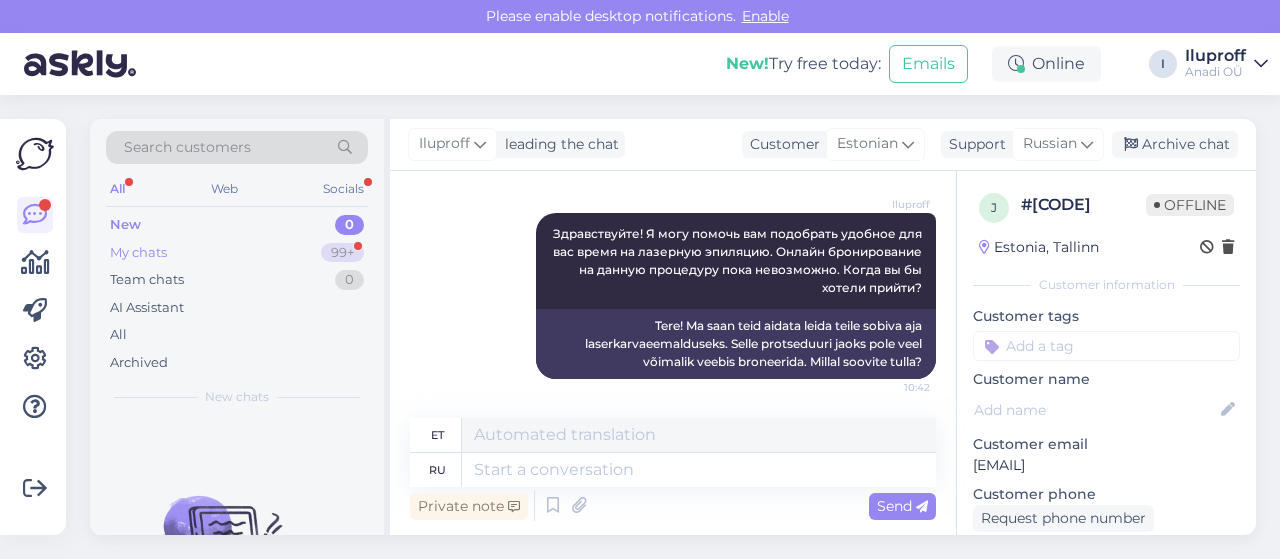 click on "99+" at bounding box center [342, 253] 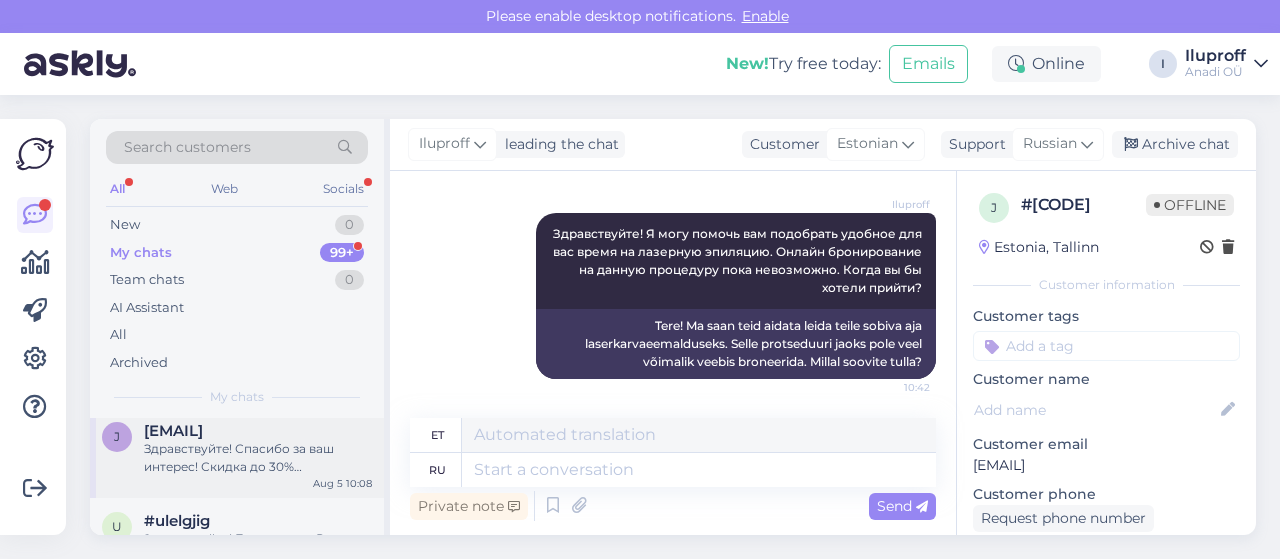 scroll, scrollTop: 0, scrollLeft: 0, axis: both 